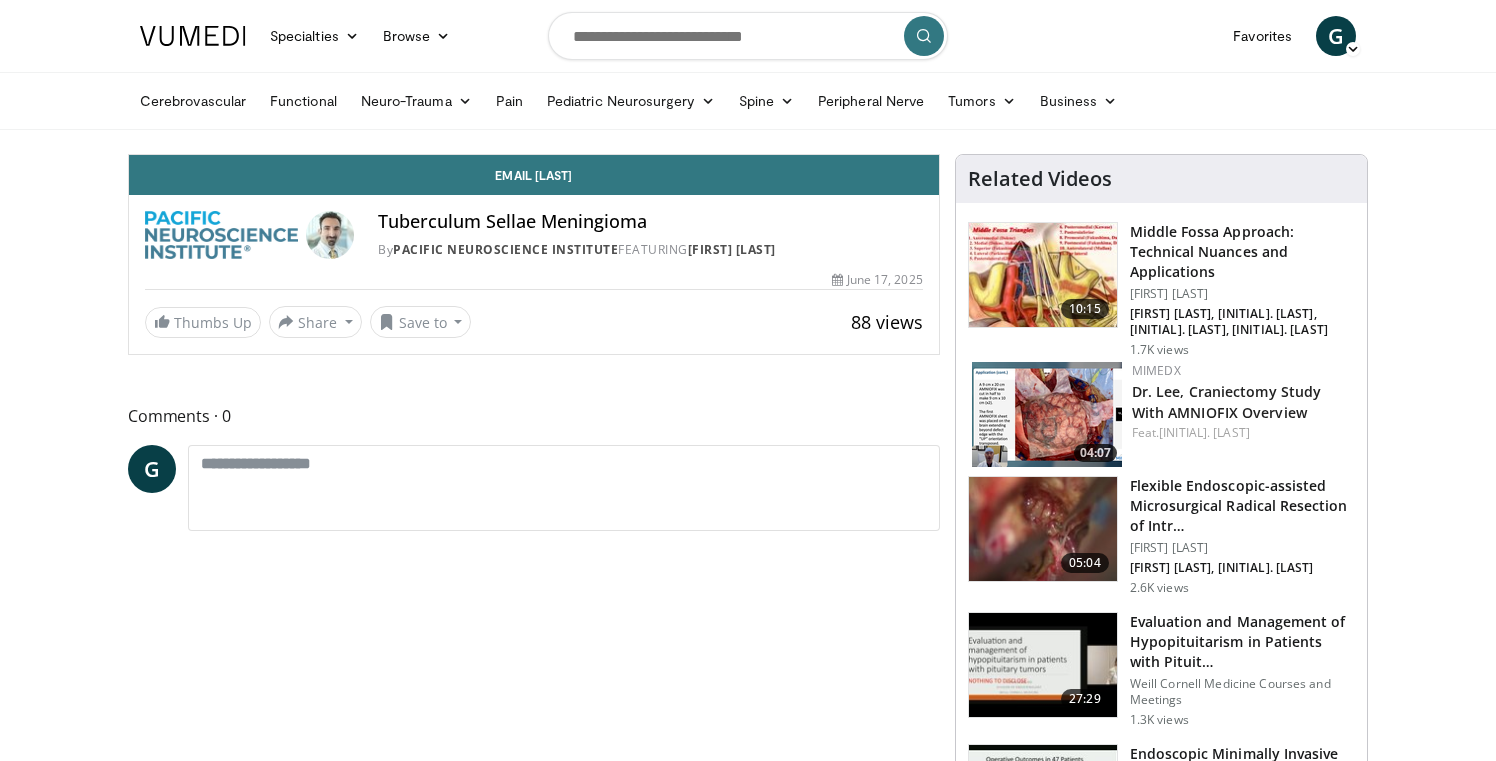 scroll, scrollTop: 0, scrollLeft: 0, axis: both 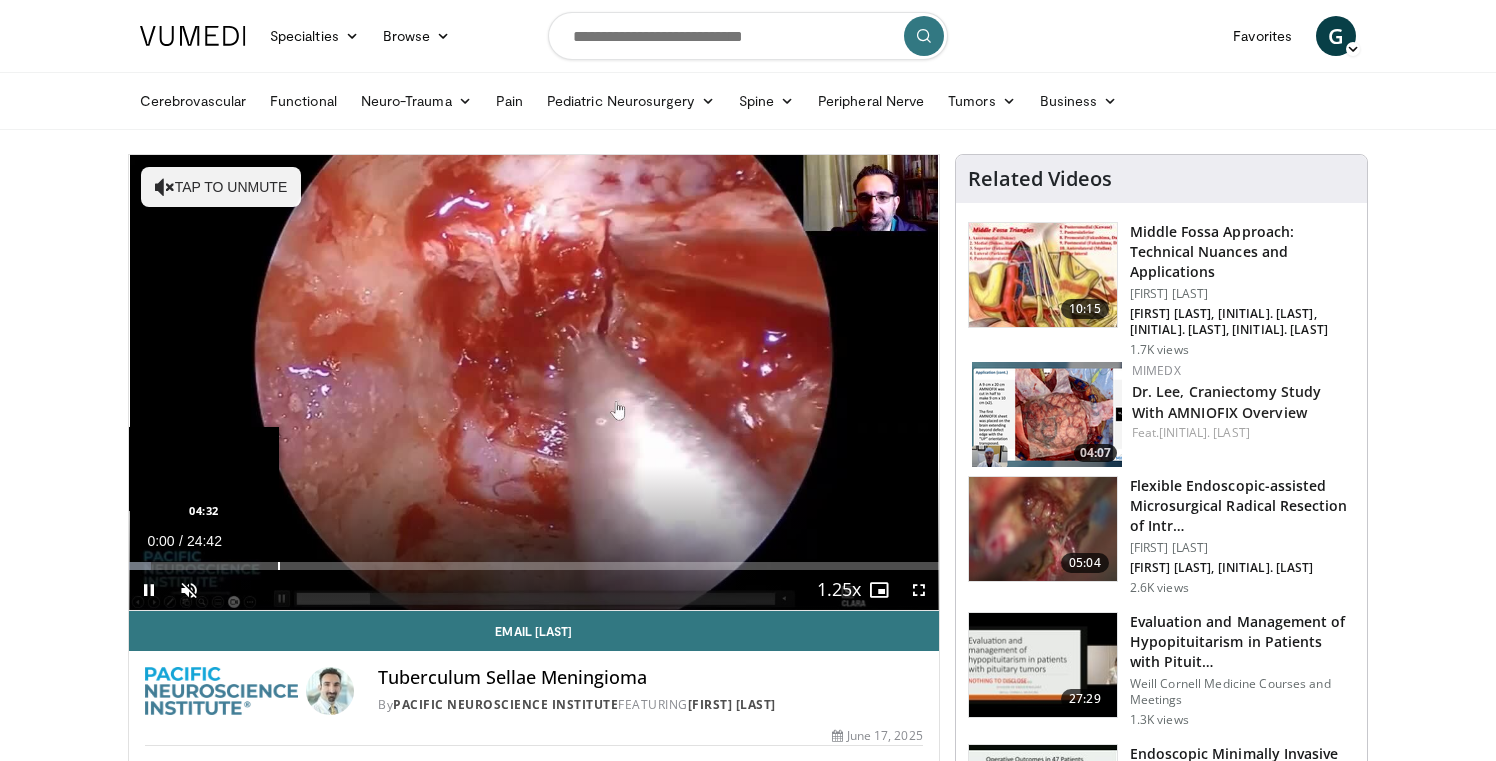 click at bounding box center [279, 566] 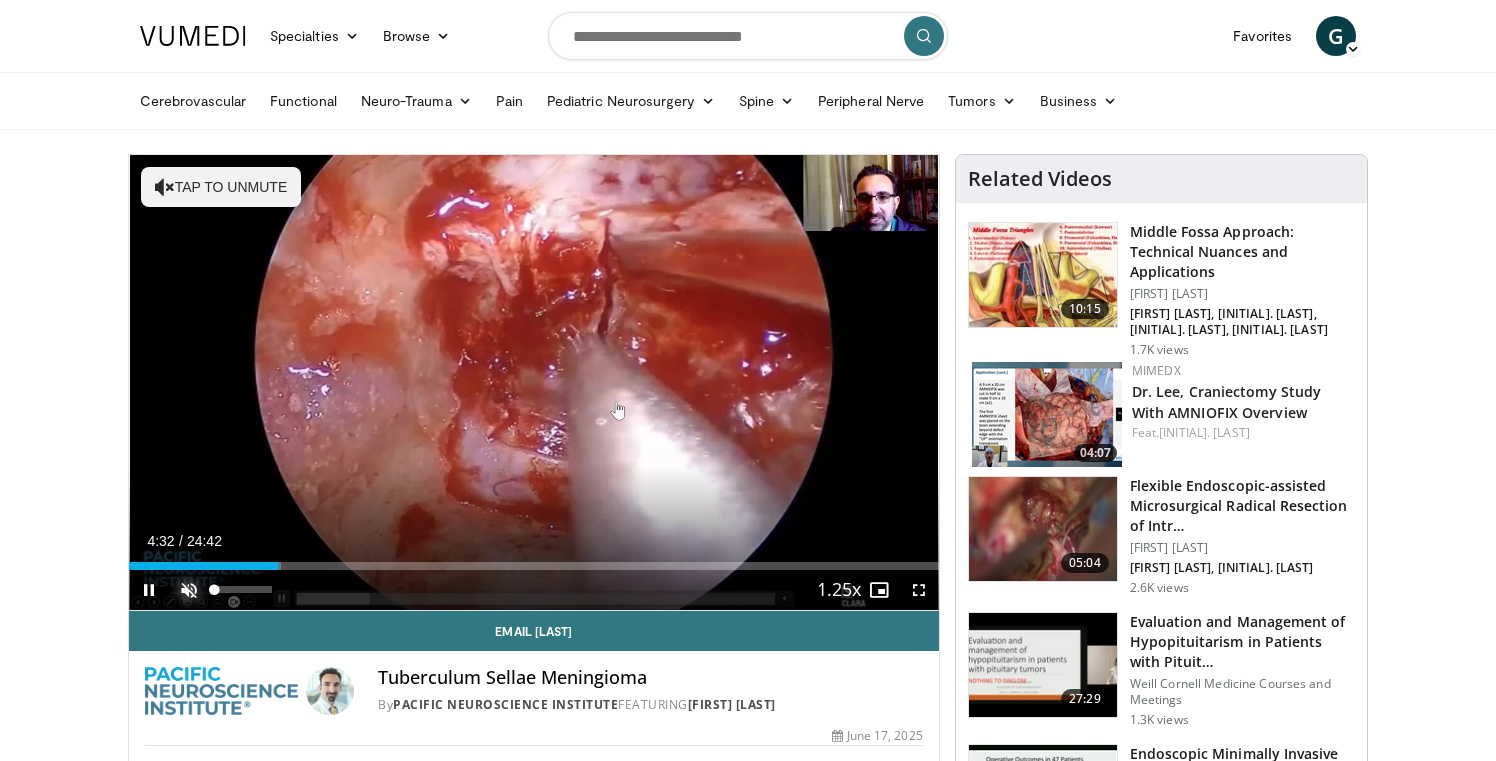 click at bounding box center [189, 590] 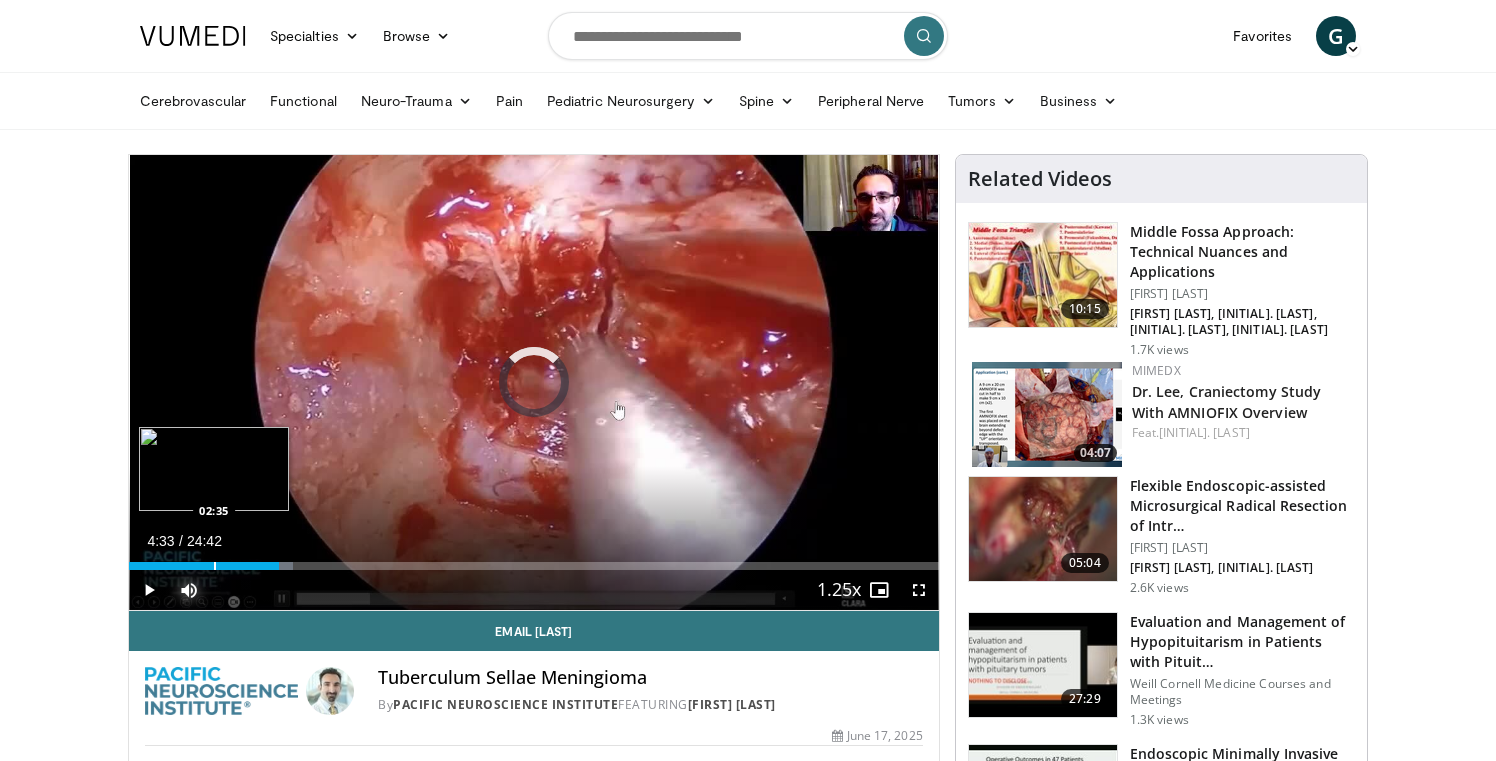 click at bounding box center (215, 566) 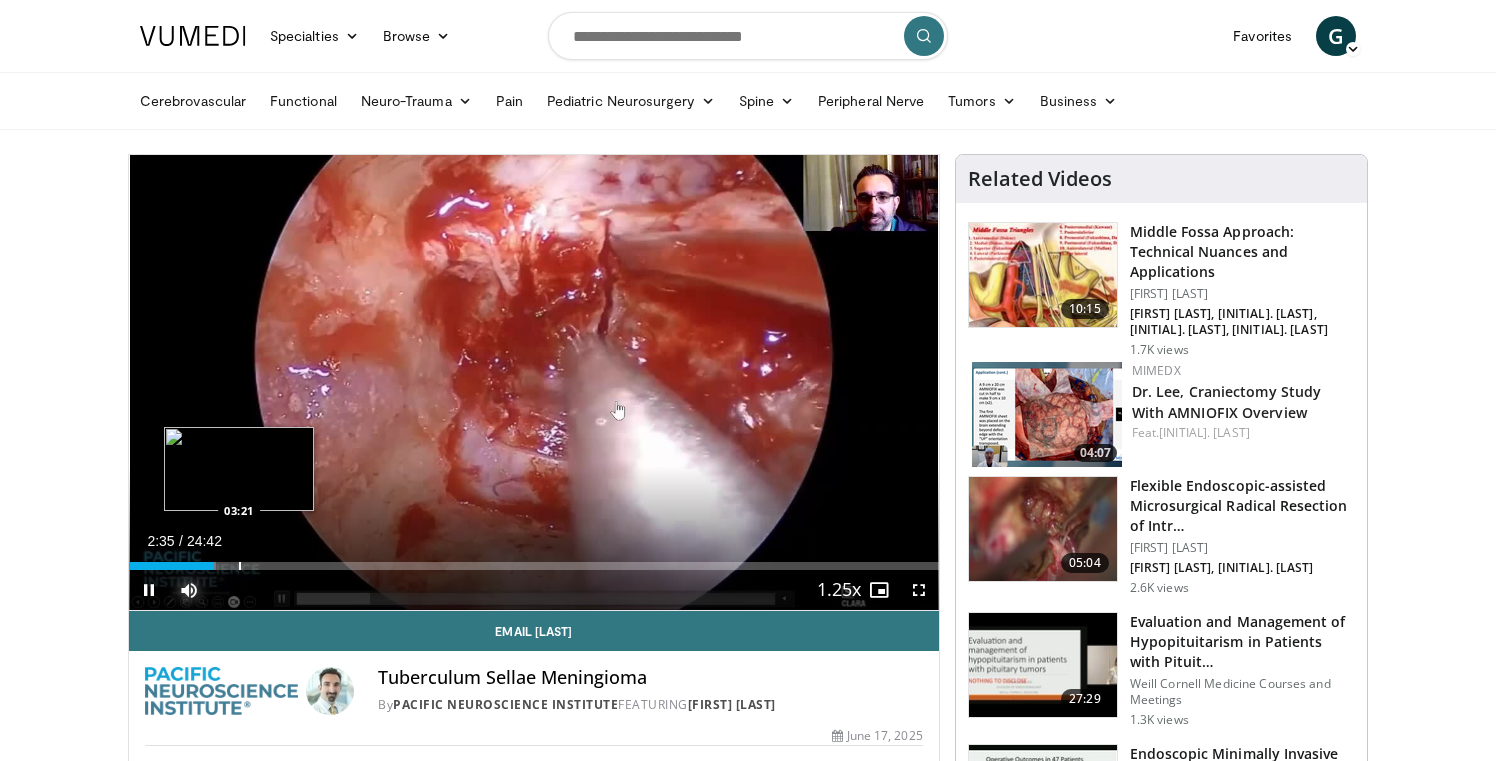 click at bounding box center [240, 566] 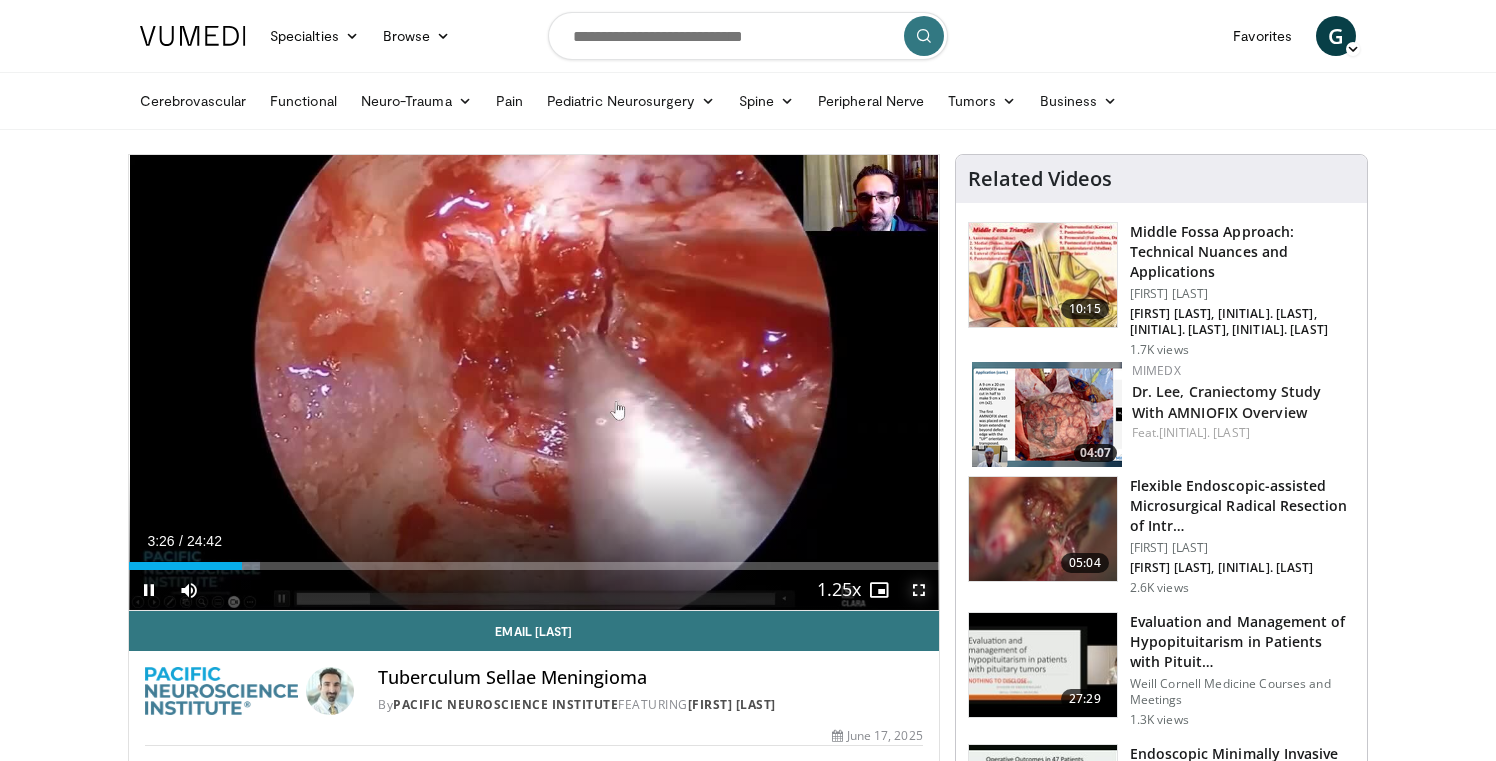 click at bounding box center [919, 590] 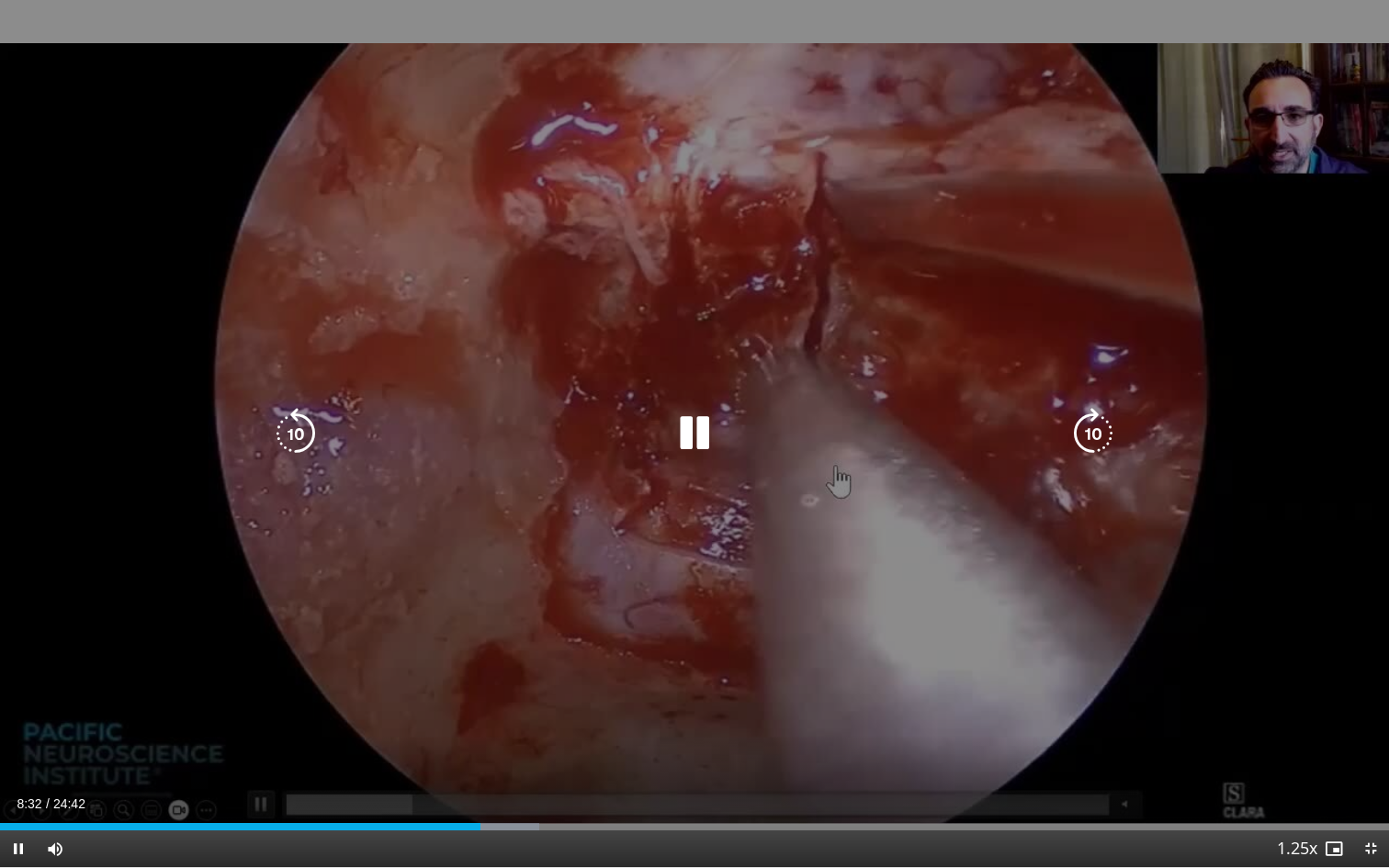 click at bounding box center (694, 434) 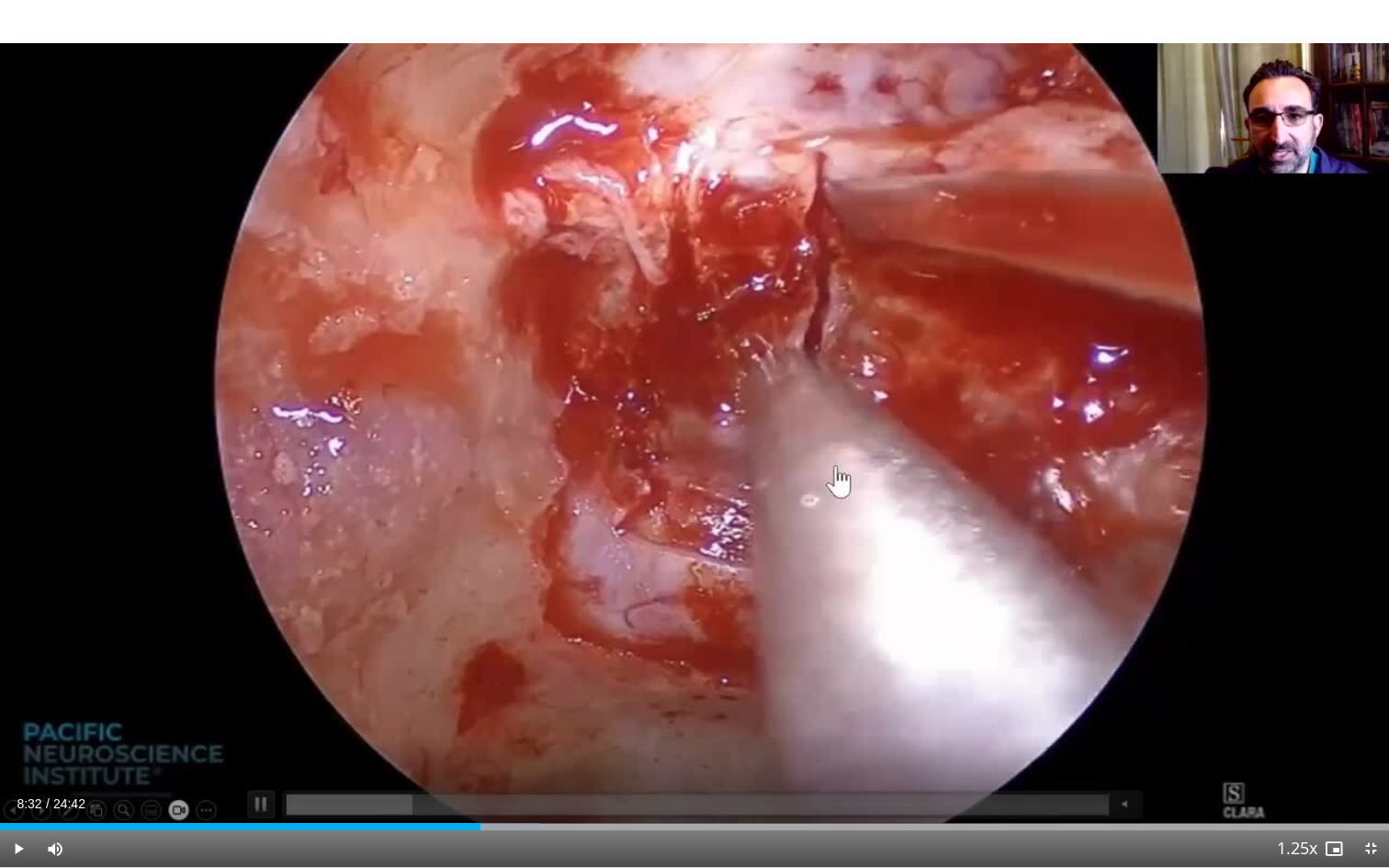 click on "10 seconds
Tap to unmute" at bounding box center (694, 434) 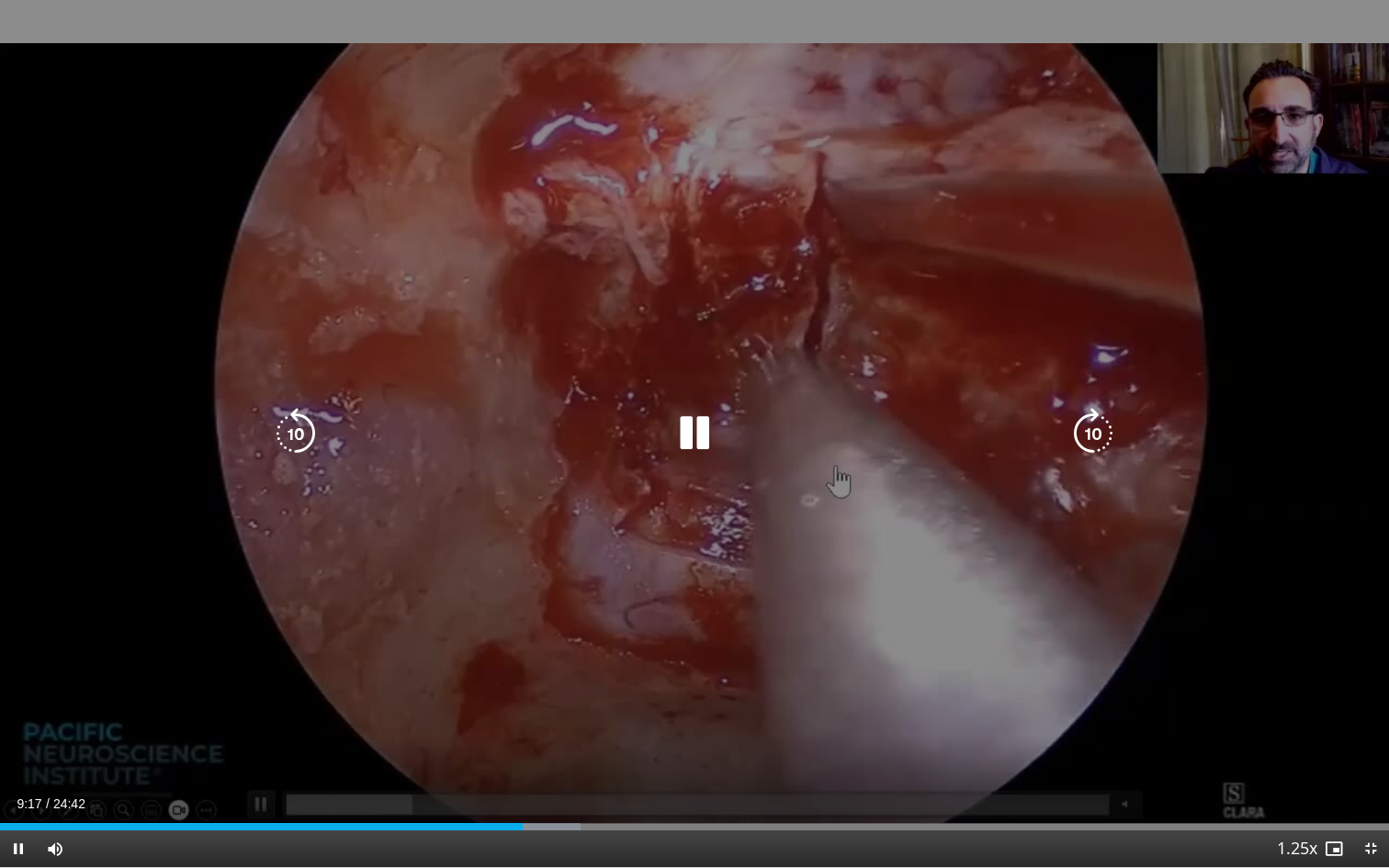 click at bounding box center [694, 434] 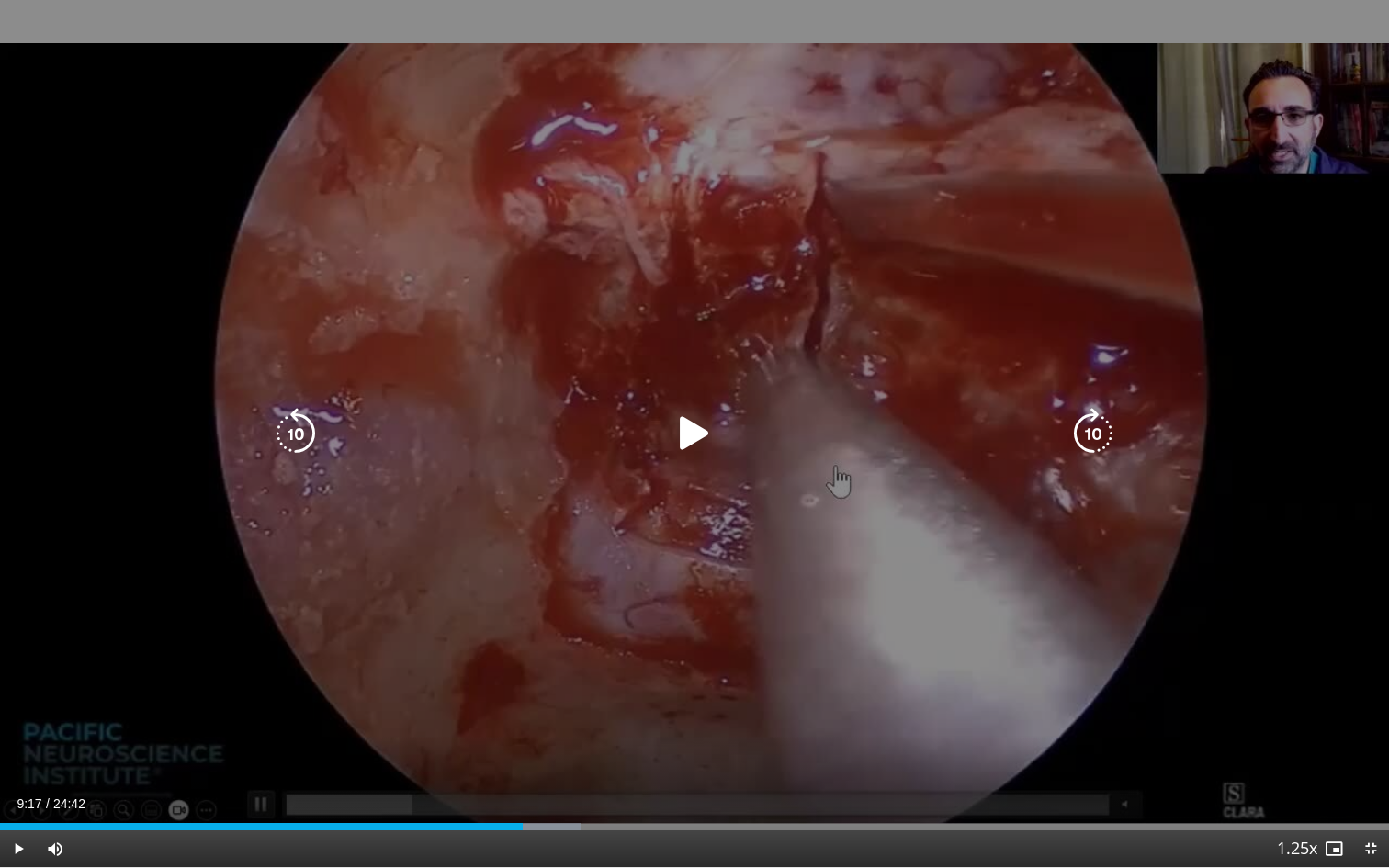 click at bounding box center [694, 434] 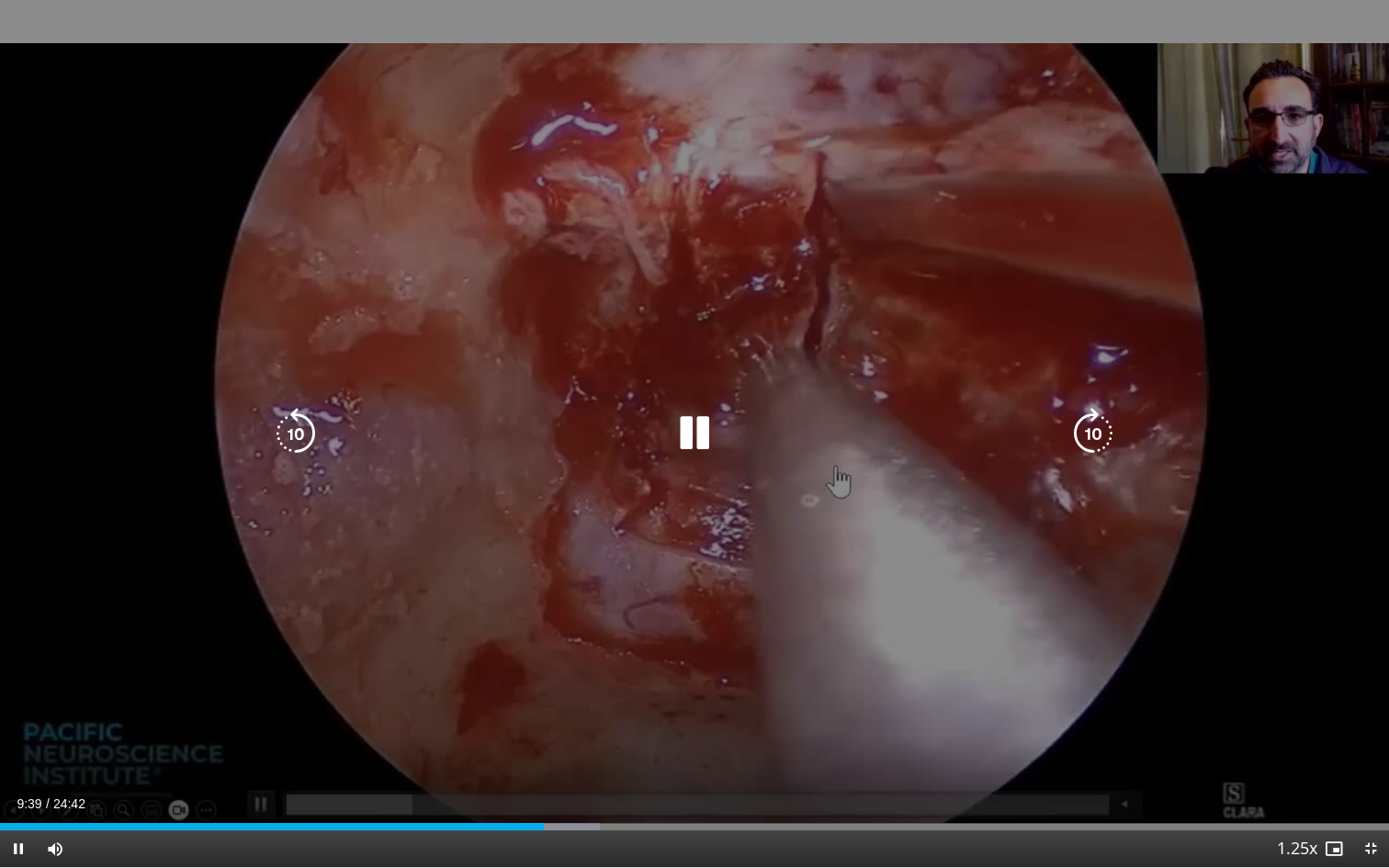click at bounding box center (694, 434) 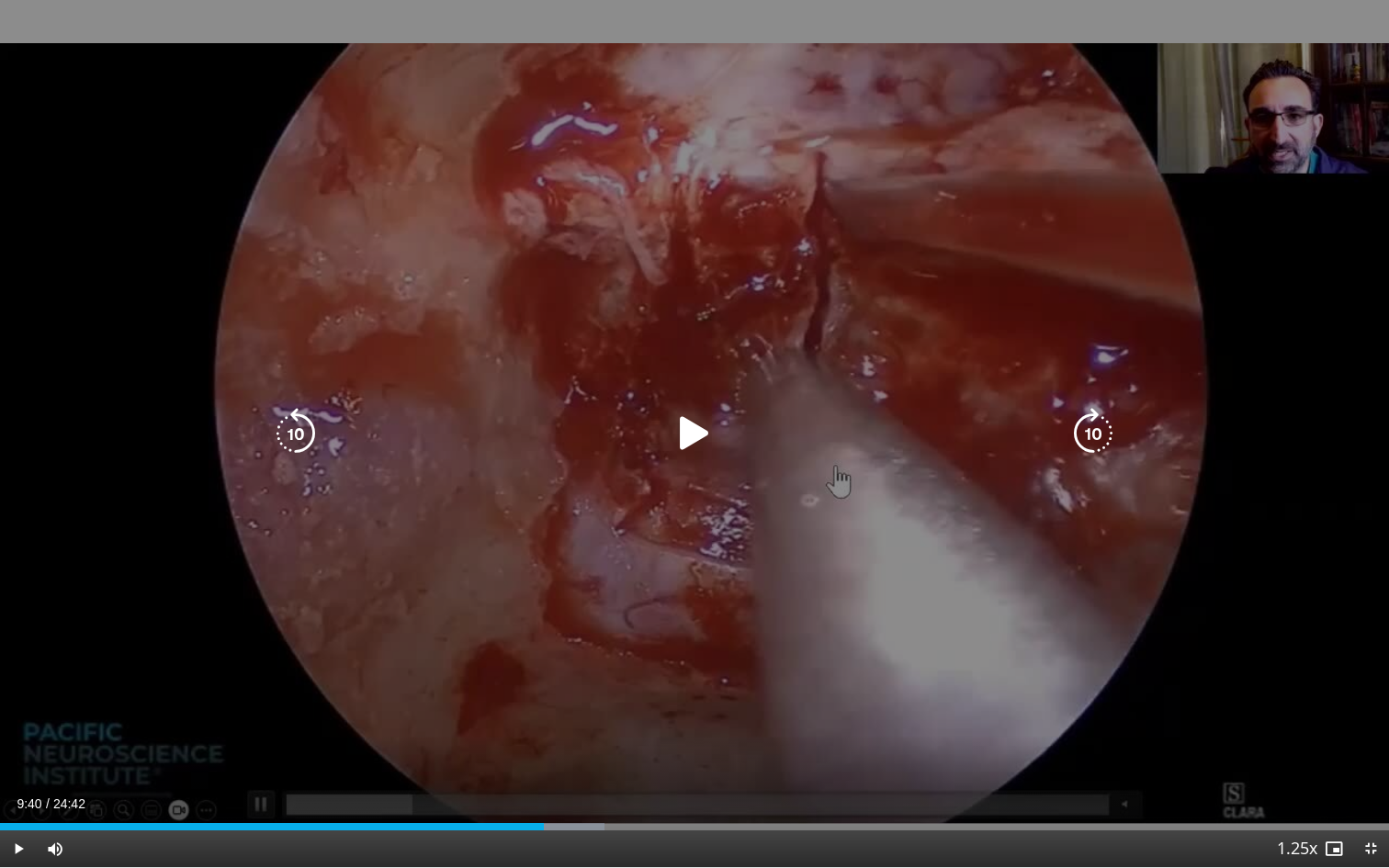 click at bounding box center (694, 434) 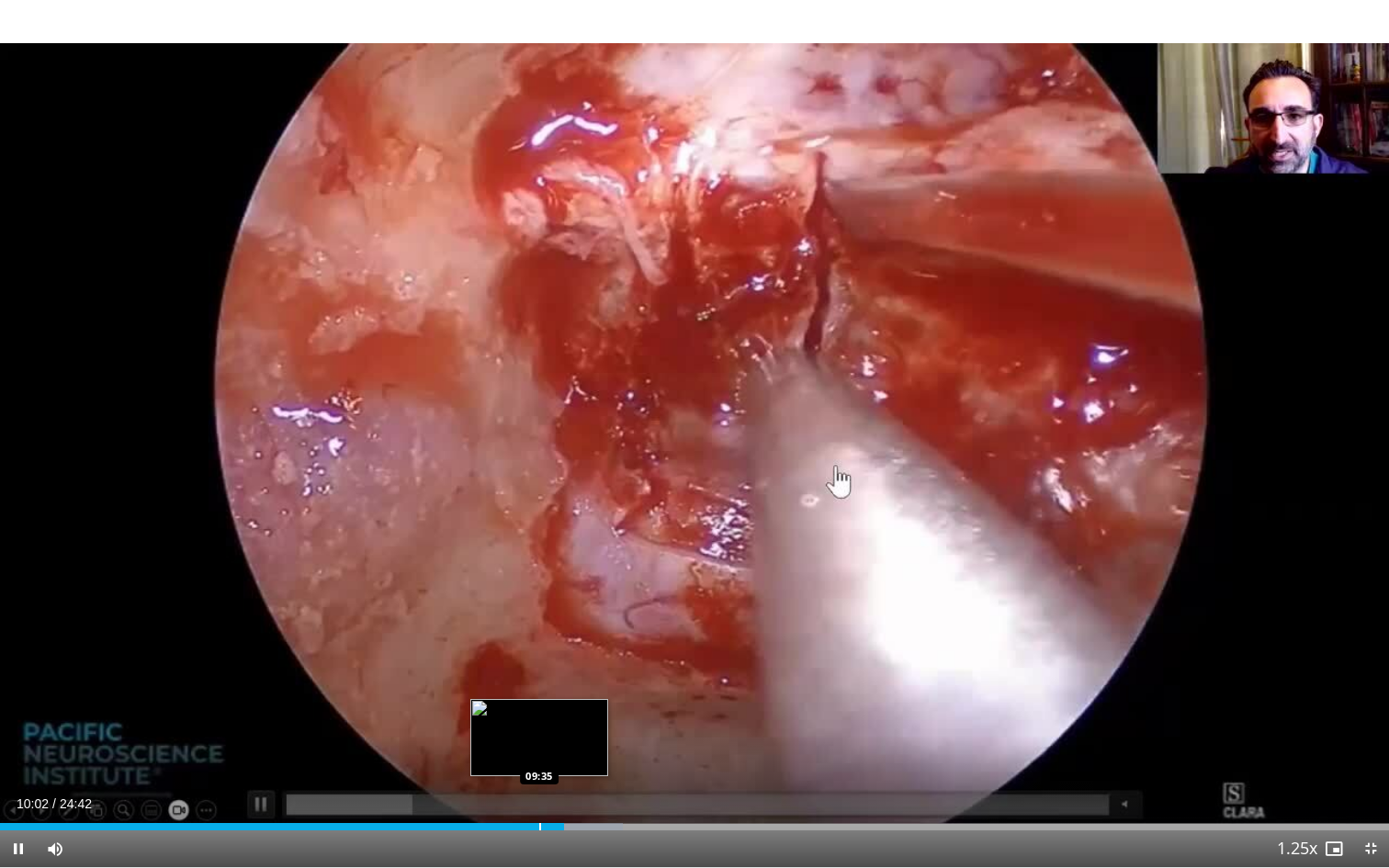 click at bounding box center (540, 827) 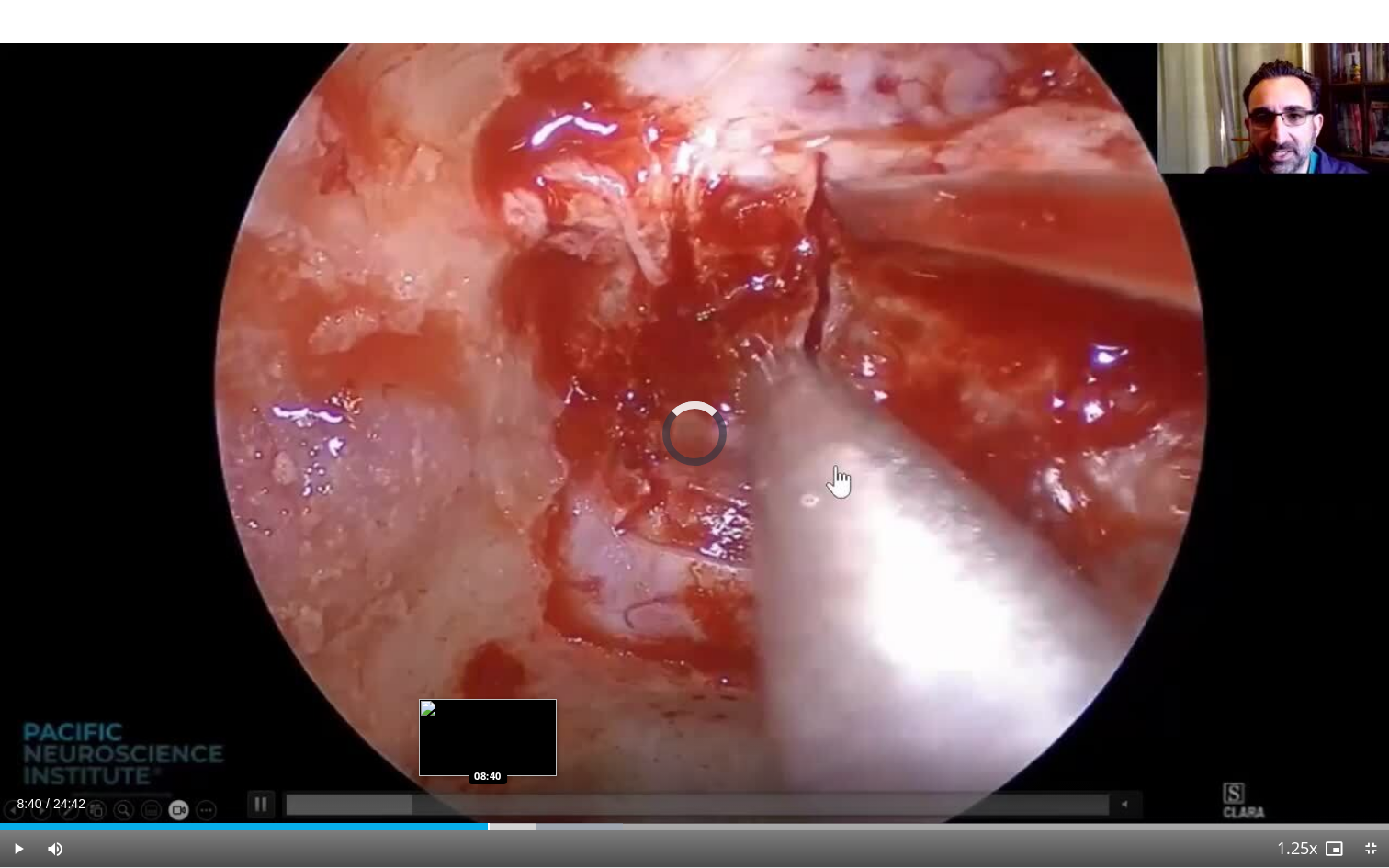 click at bounding box center (489, 827) 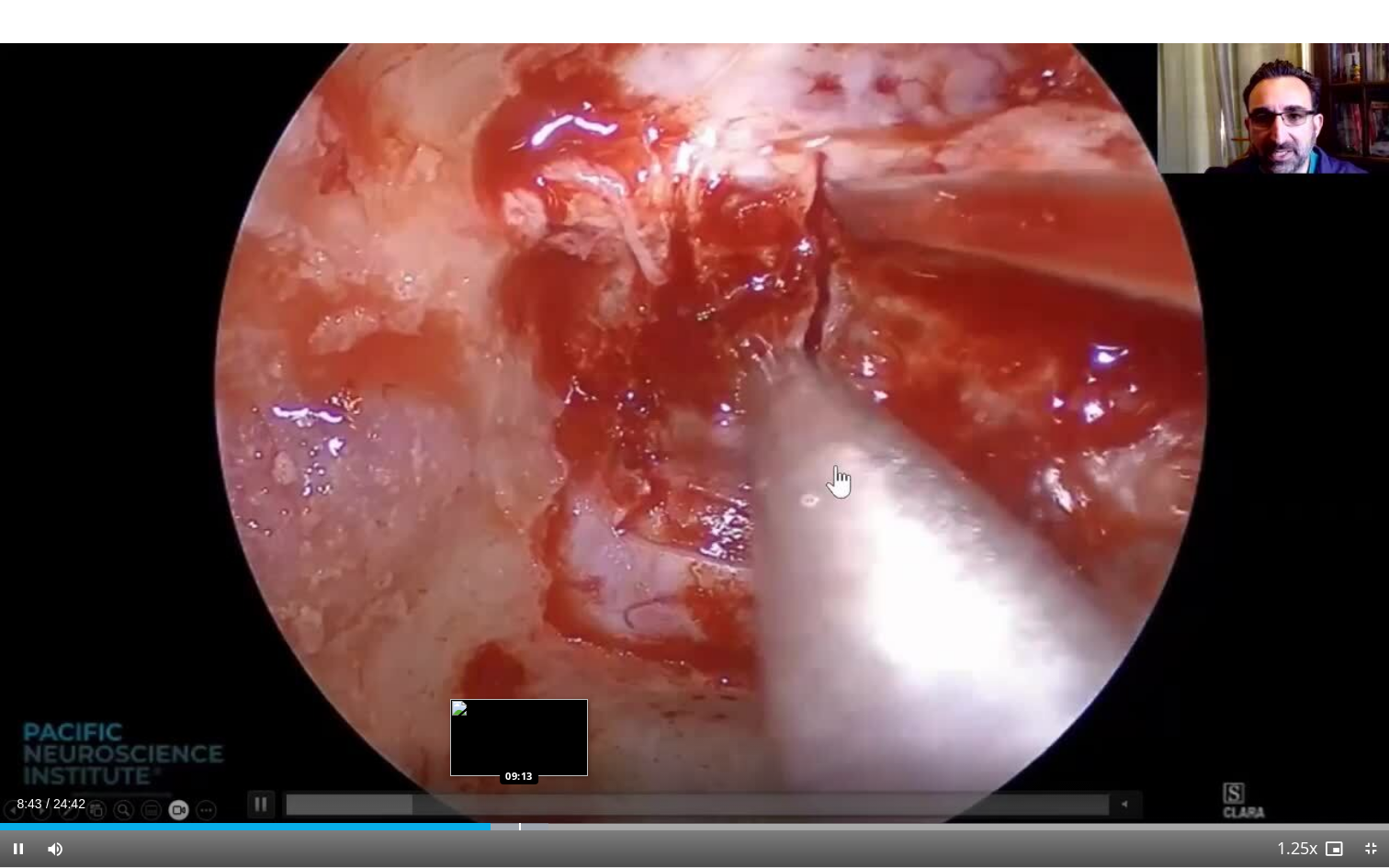 click at bounding box center [520, 827] 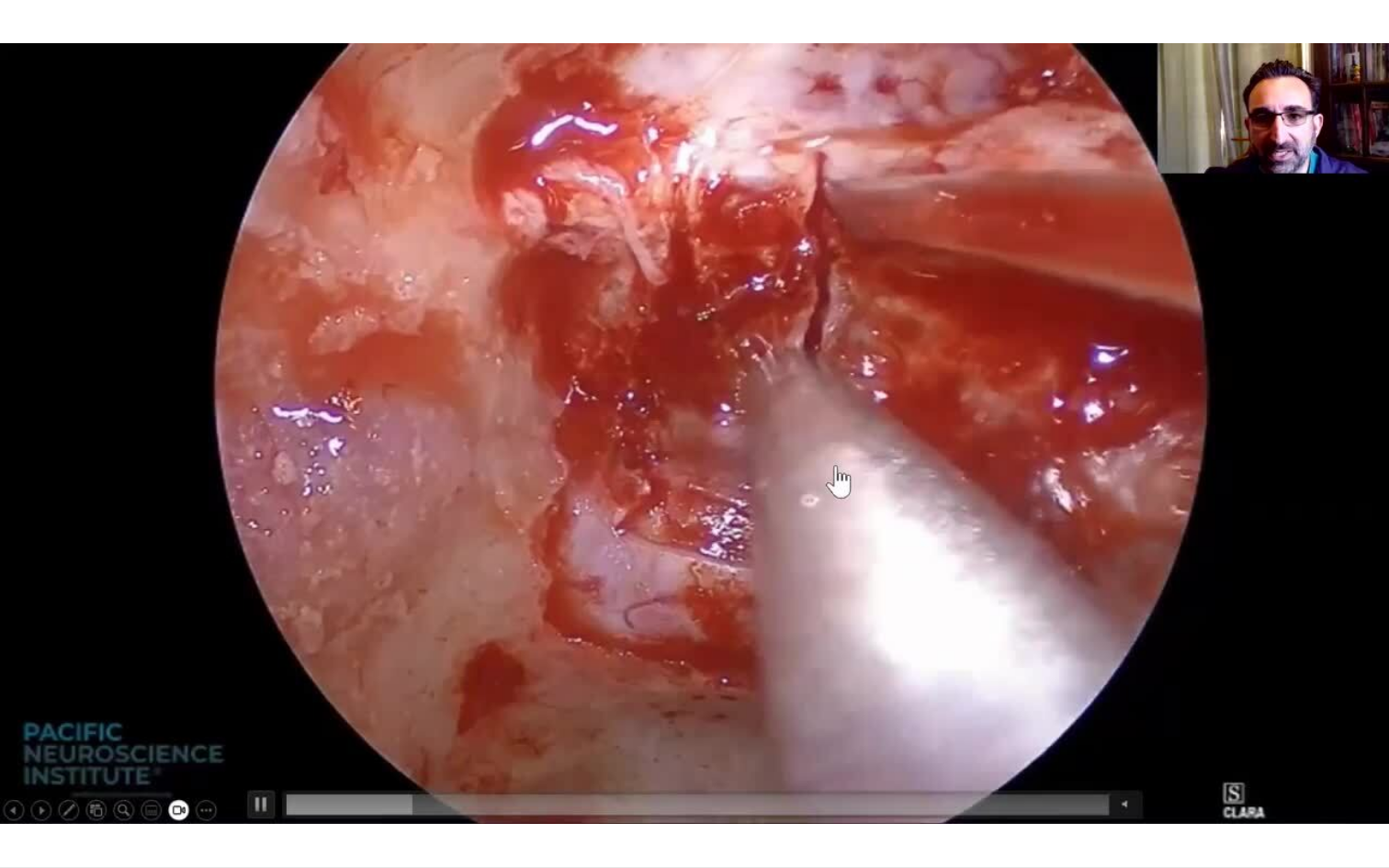 click on "10 seconds
Tap to unmute" at bounding box center (694, 434) 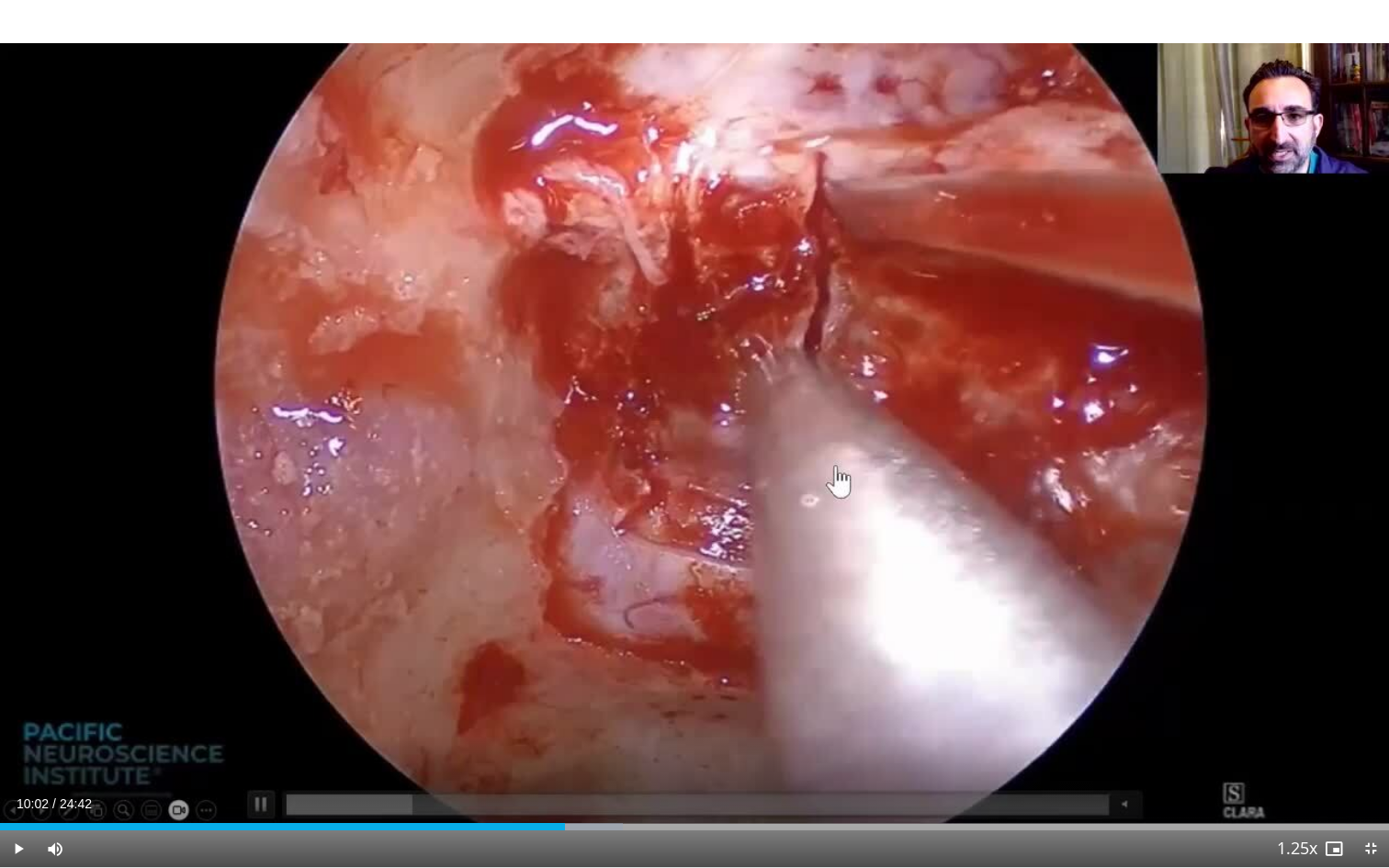 click on "10 seconds
Tap to unmute" at bounding box center (694, 434) 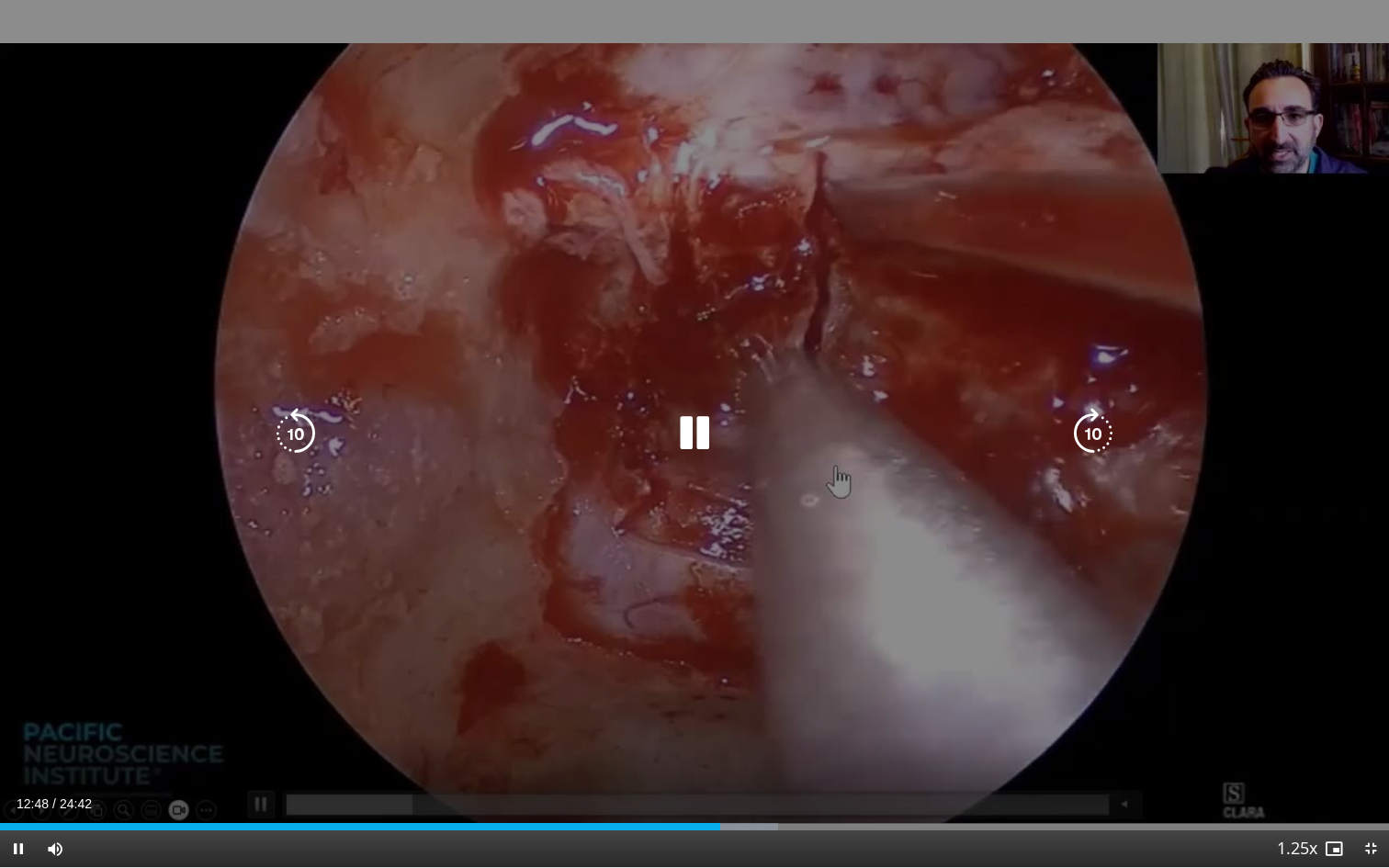 click at bounding box center [694, 434] 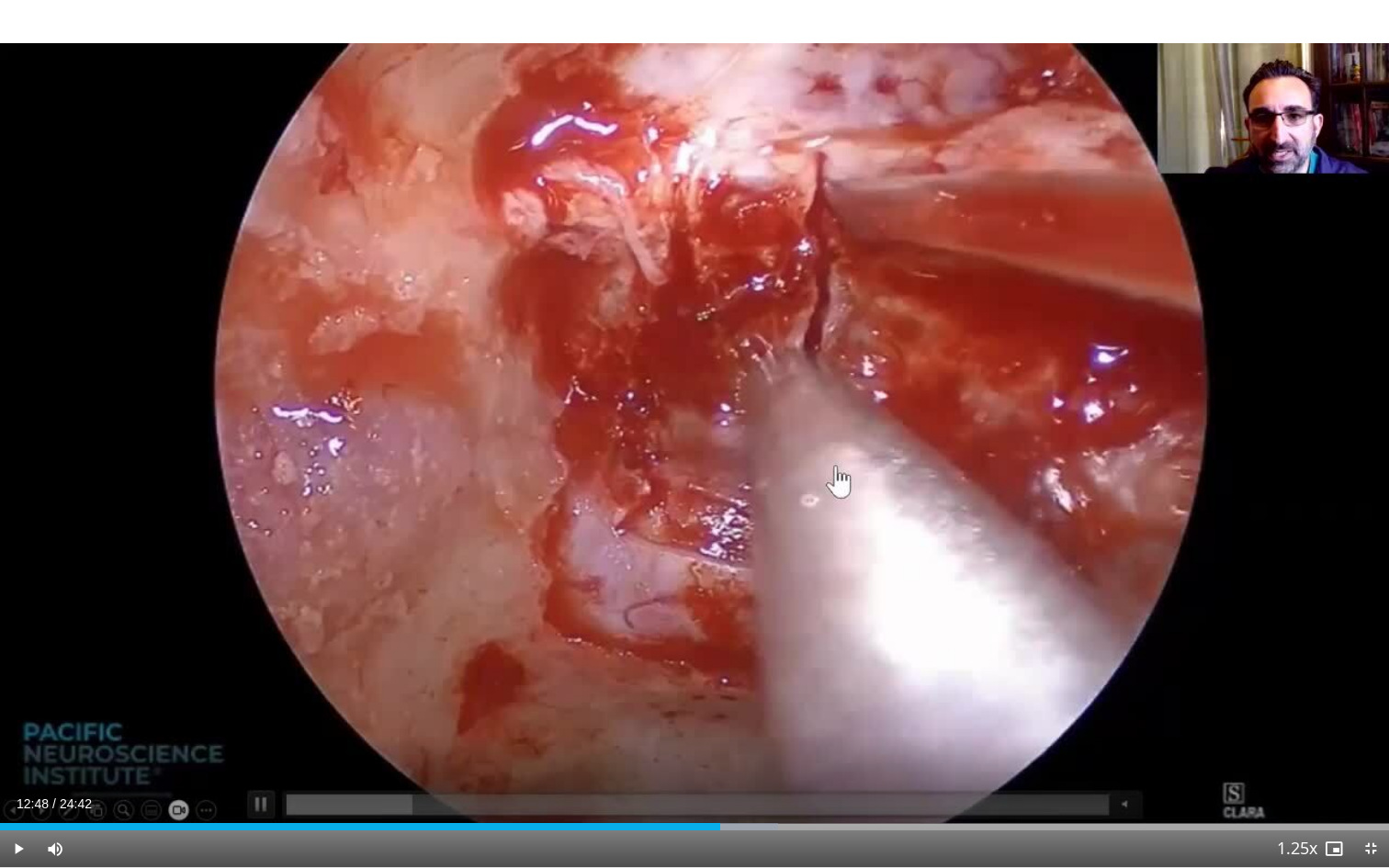 click on "10 seconds
Tap to unmute" at bounding box center [694, 434] 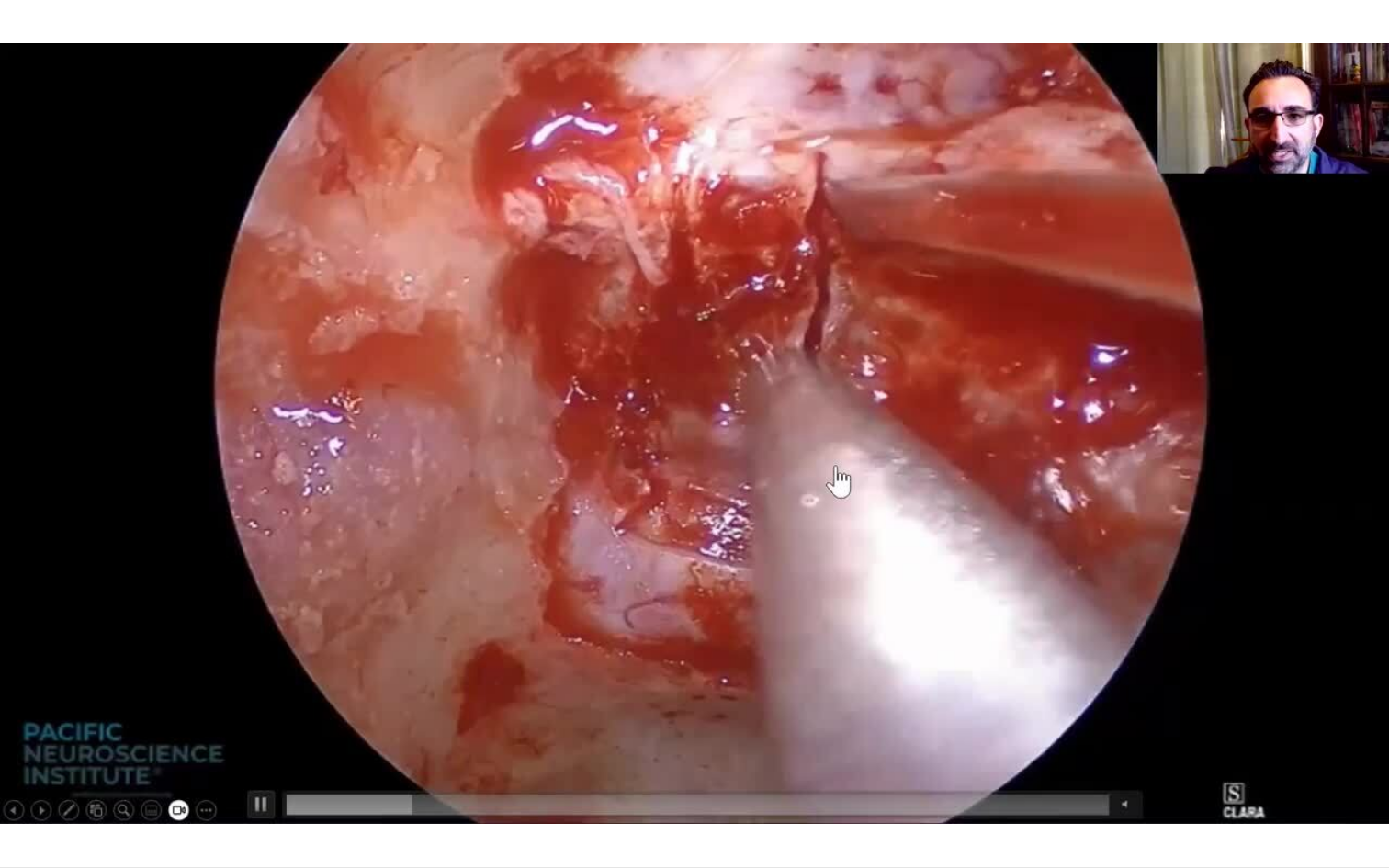 click on "10 seconds
Tap to unmute" at bounding box center [694, 434] 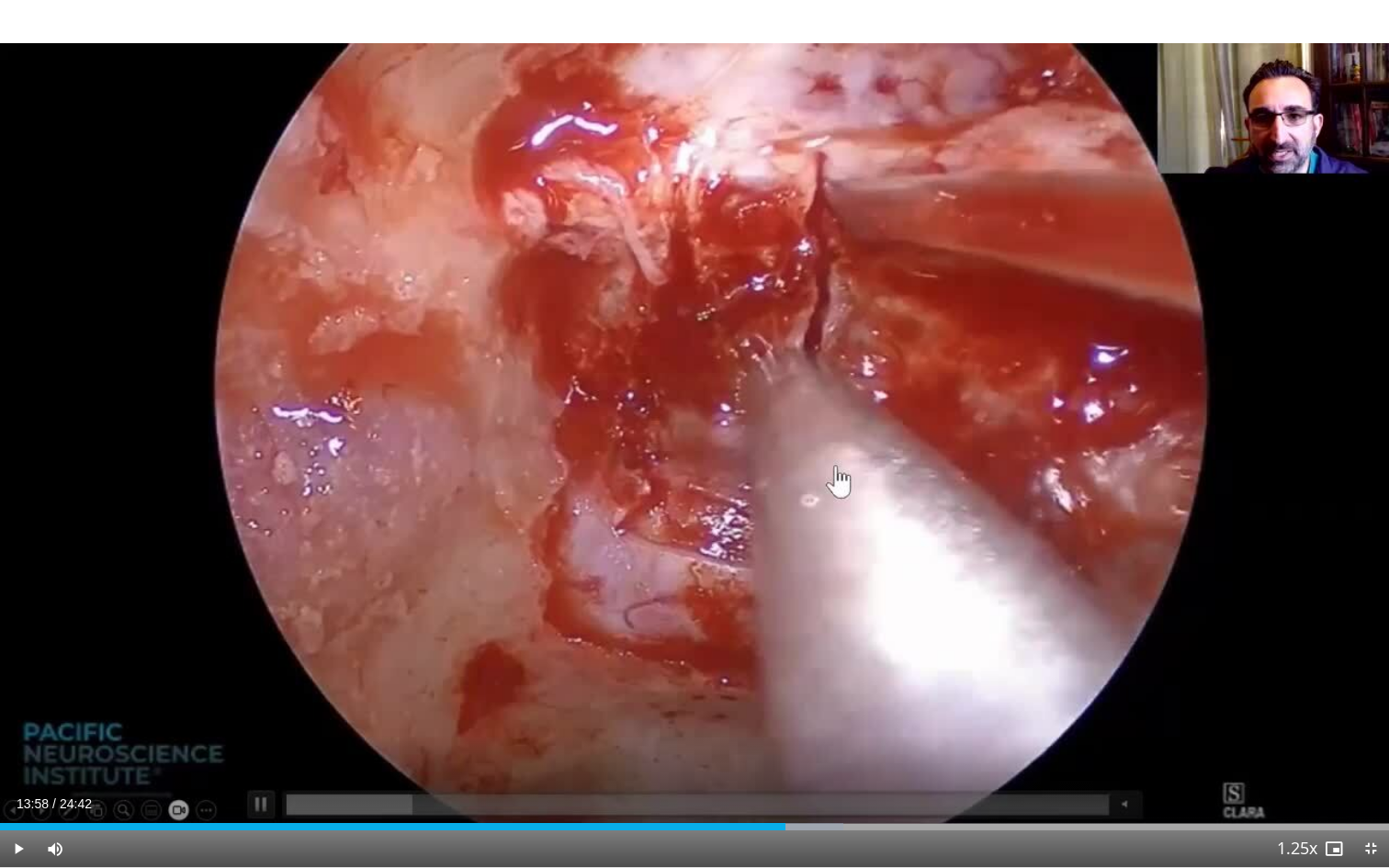 click on "10 seconds
Tap to unmute" at bounding box center (694, 434) 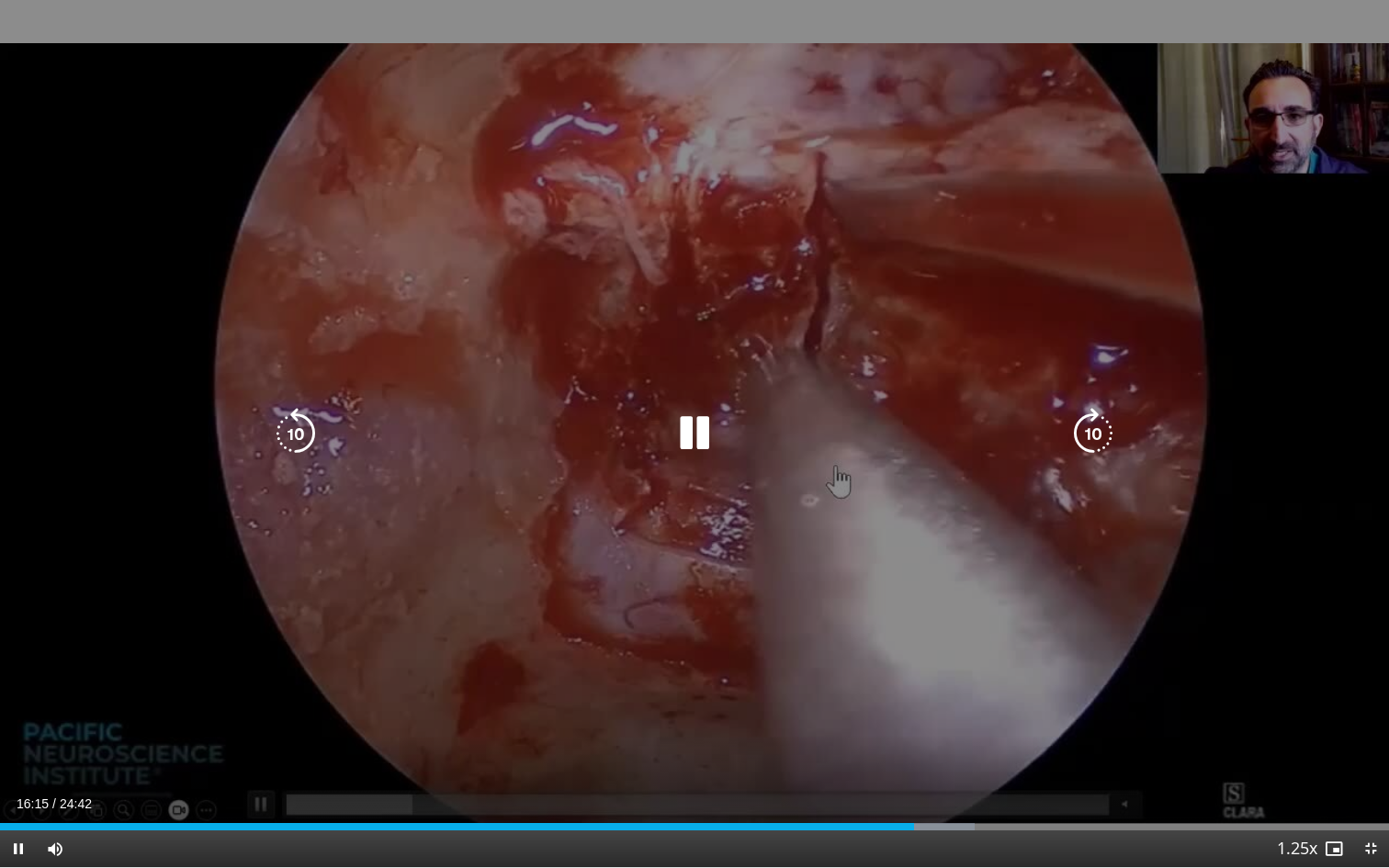 click at bounding box center [694, 434] 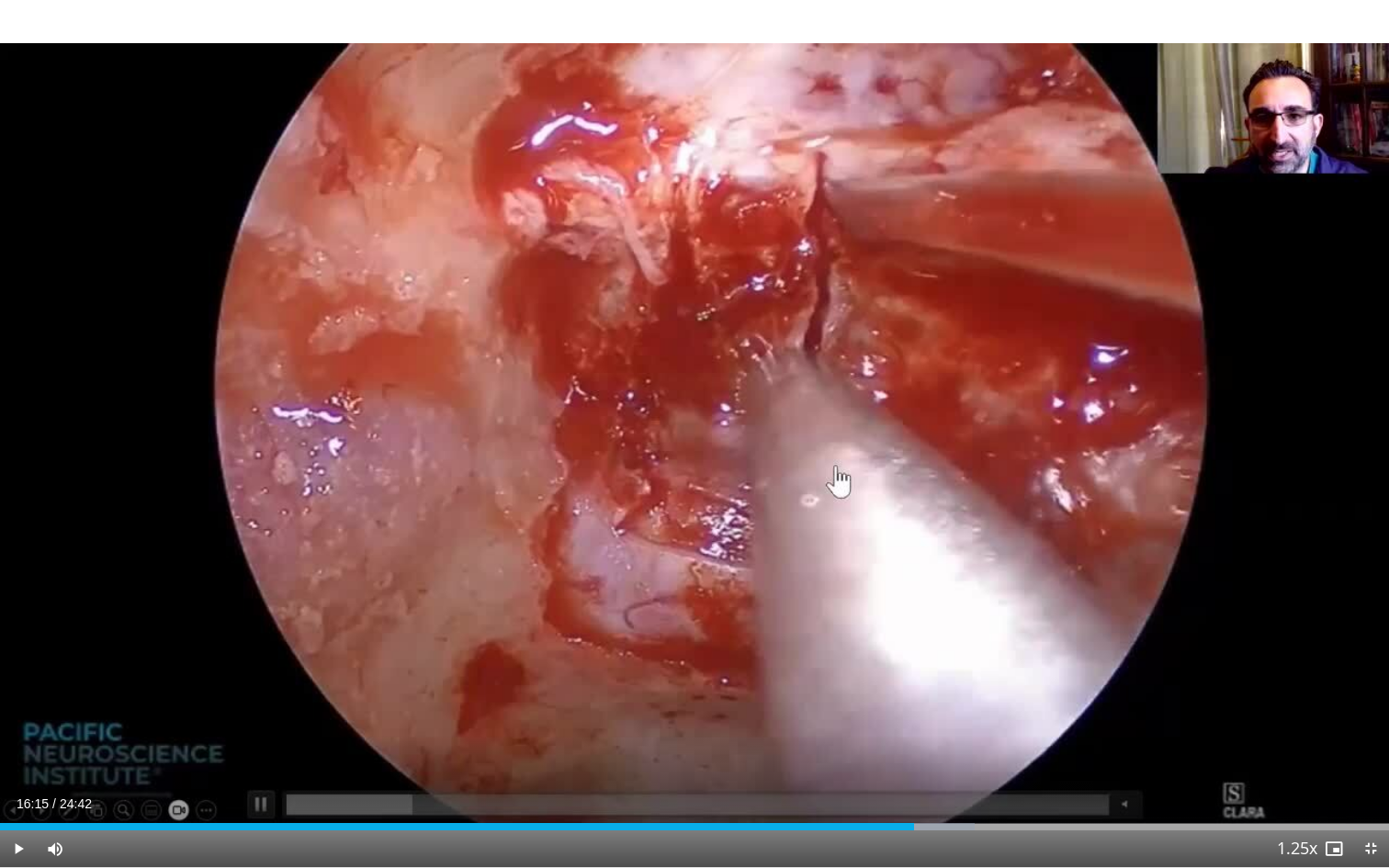 click on "10 seconds
Tap to unmute" at bounding box center (694, 434) 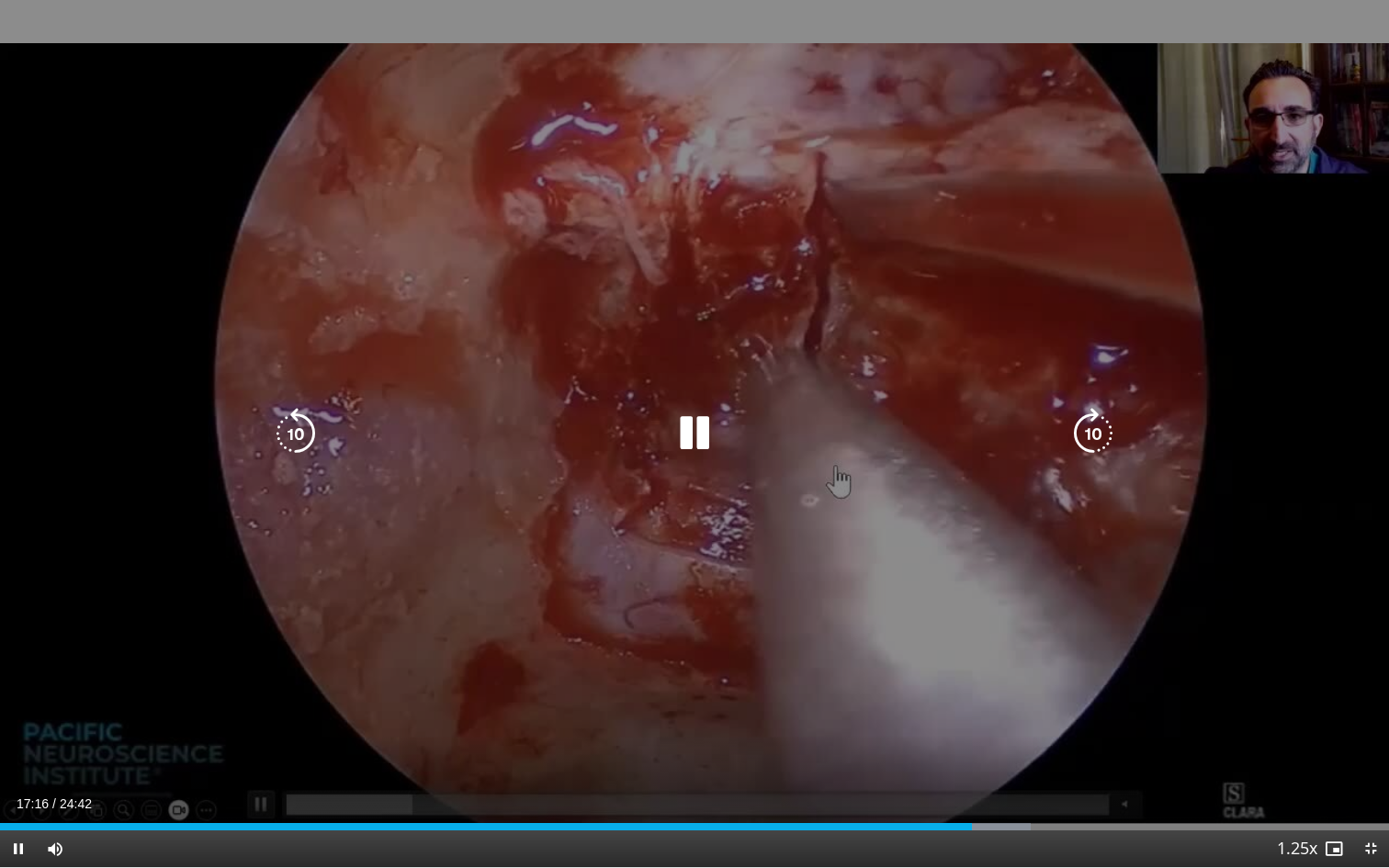 click at bounding box center (694, 434) 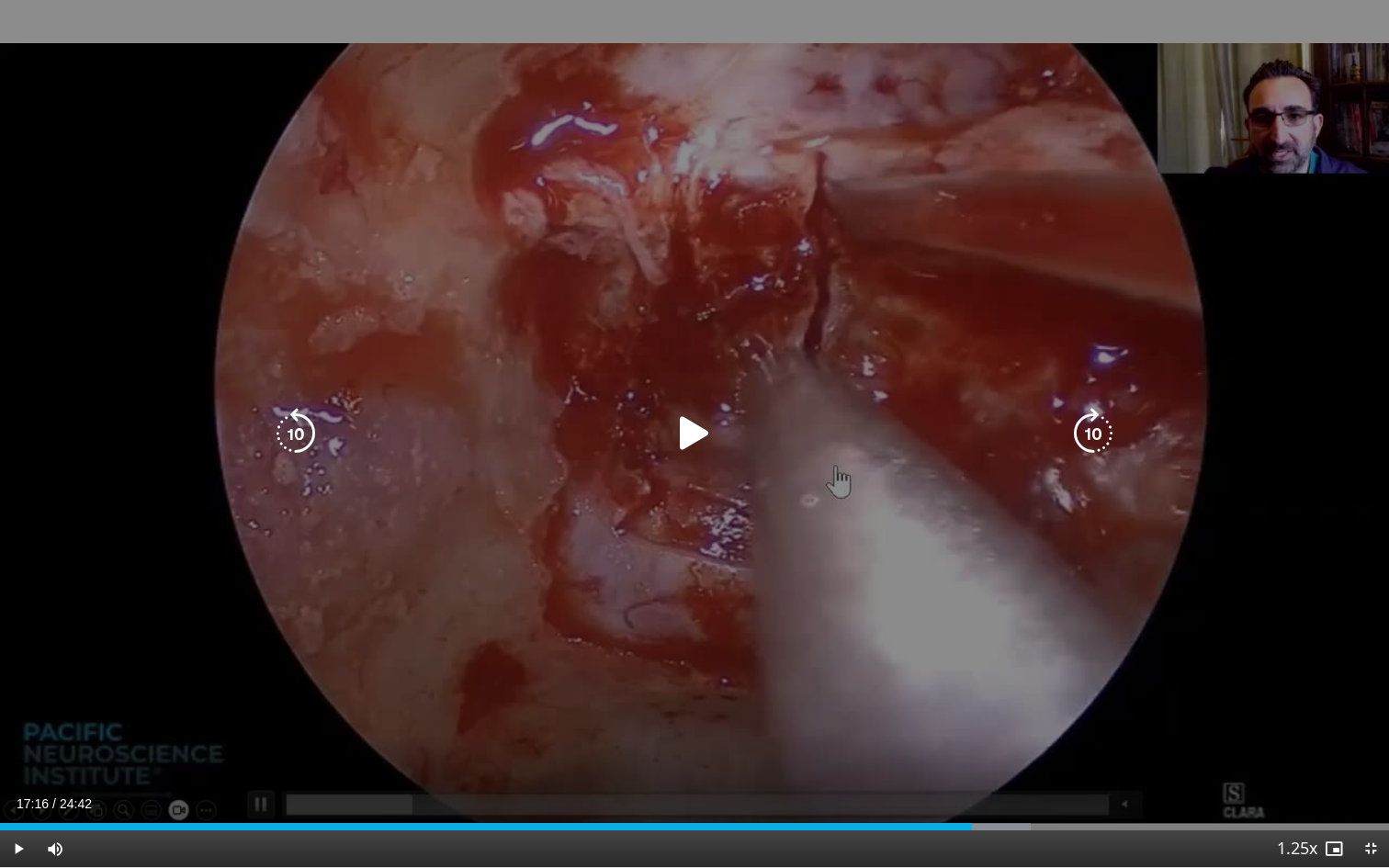 click at bounding box center [694, 434] 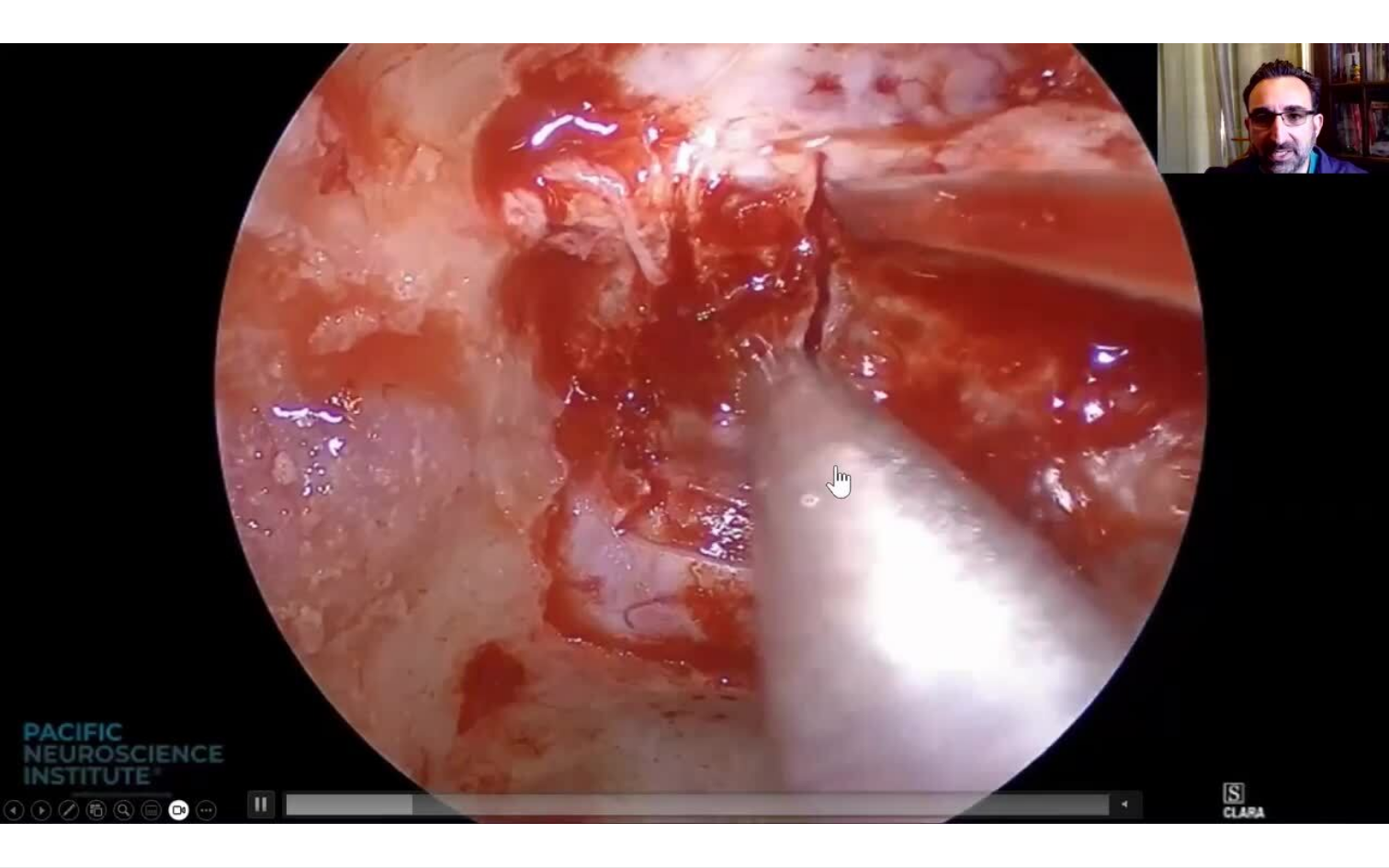 click on "10 seconds
Tap to unmute" at bounding box center [694, 434] 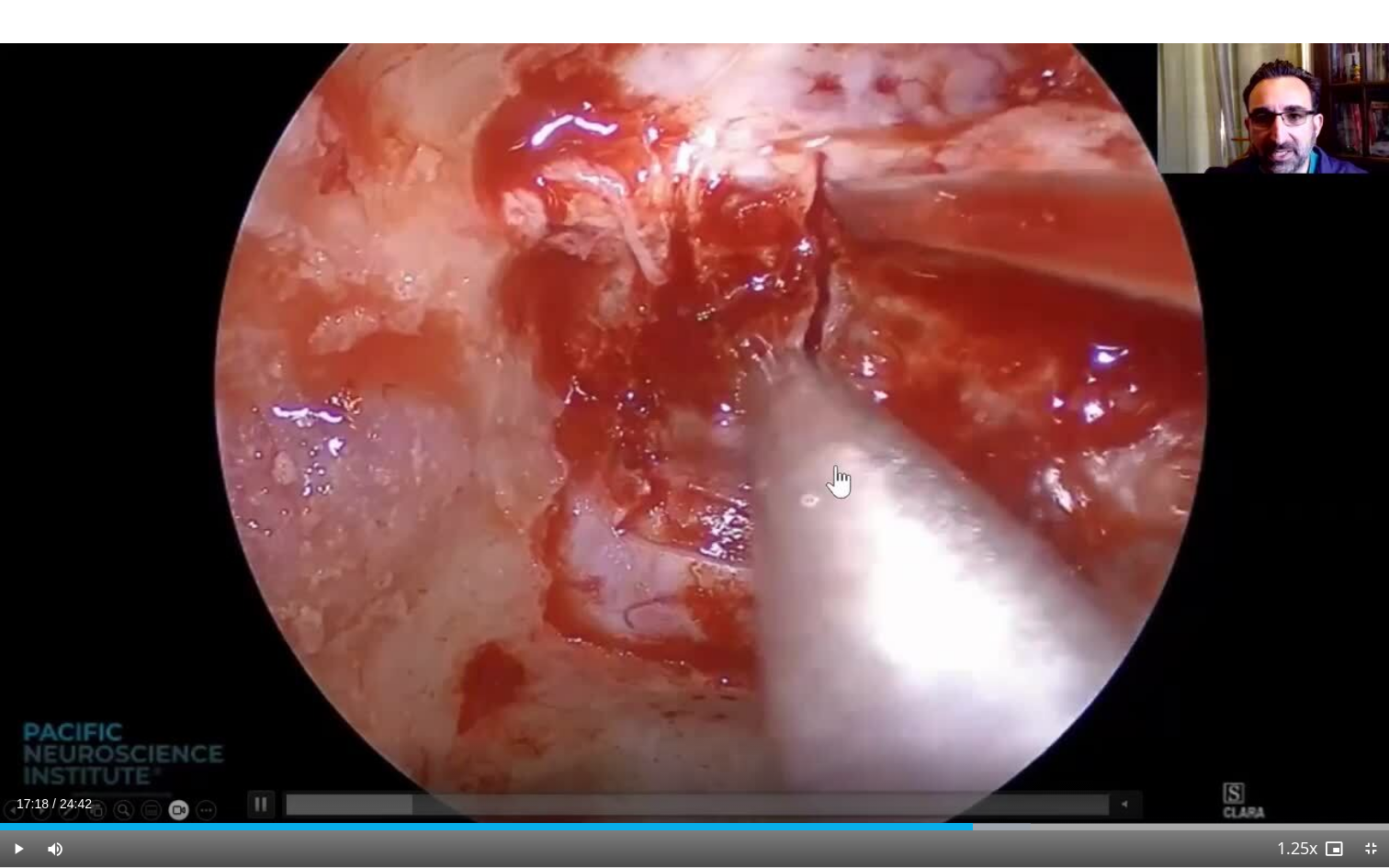 click on "10 seconds
Tap to unmute" at bounding box center [694, 434] 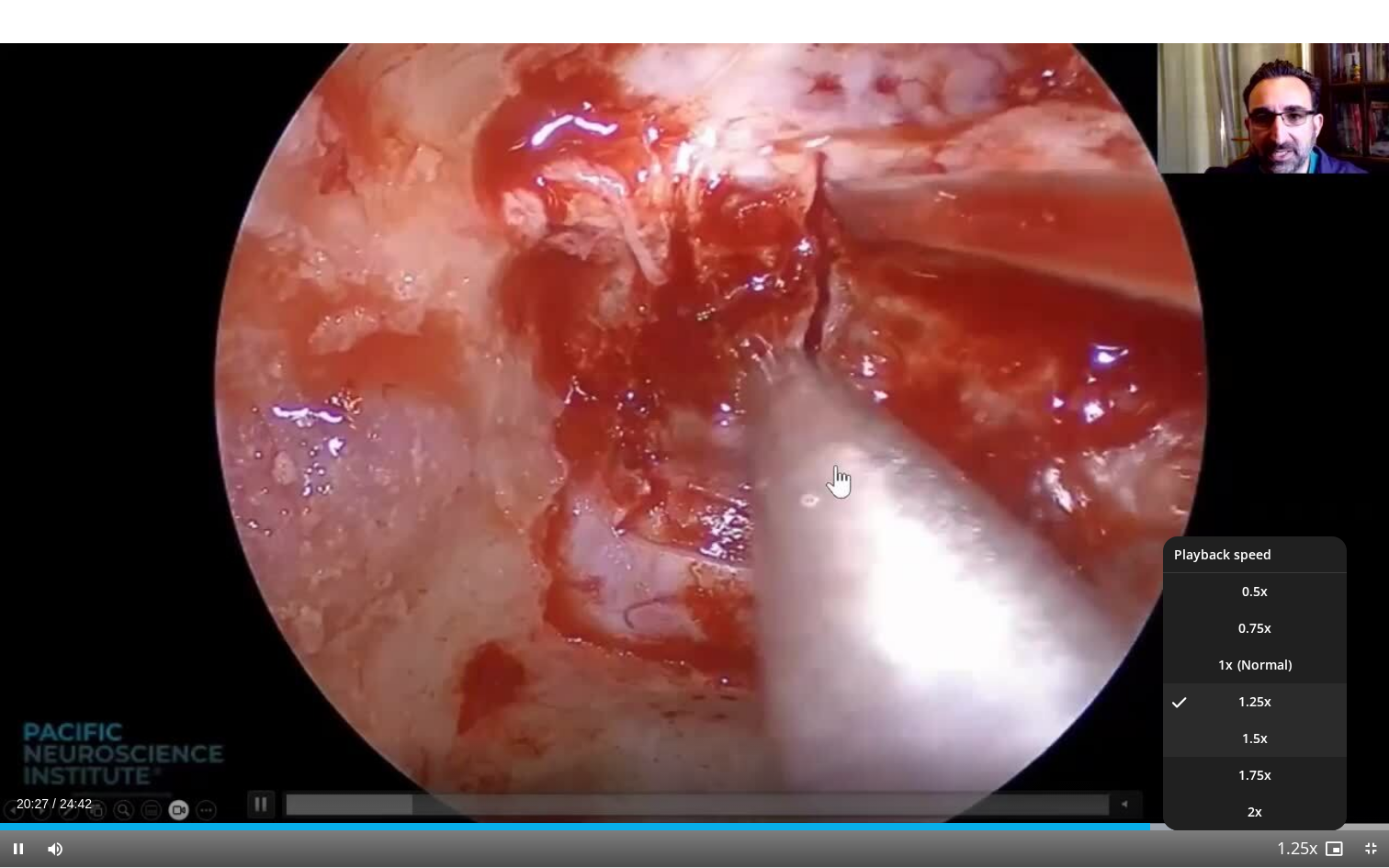 click on "1.5x" at bounding box center [1255, 738] 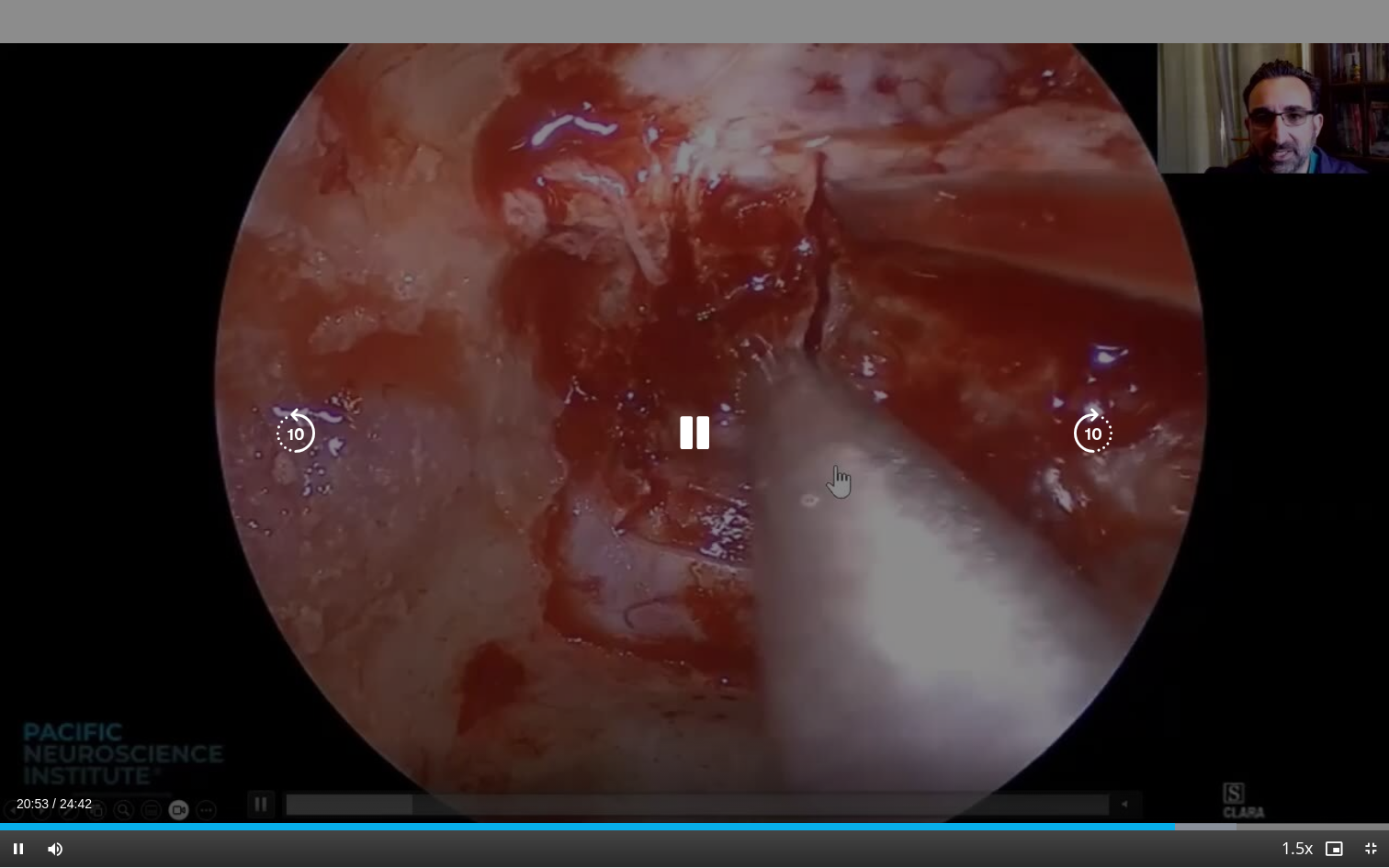 click at bounding box center (694, 434) 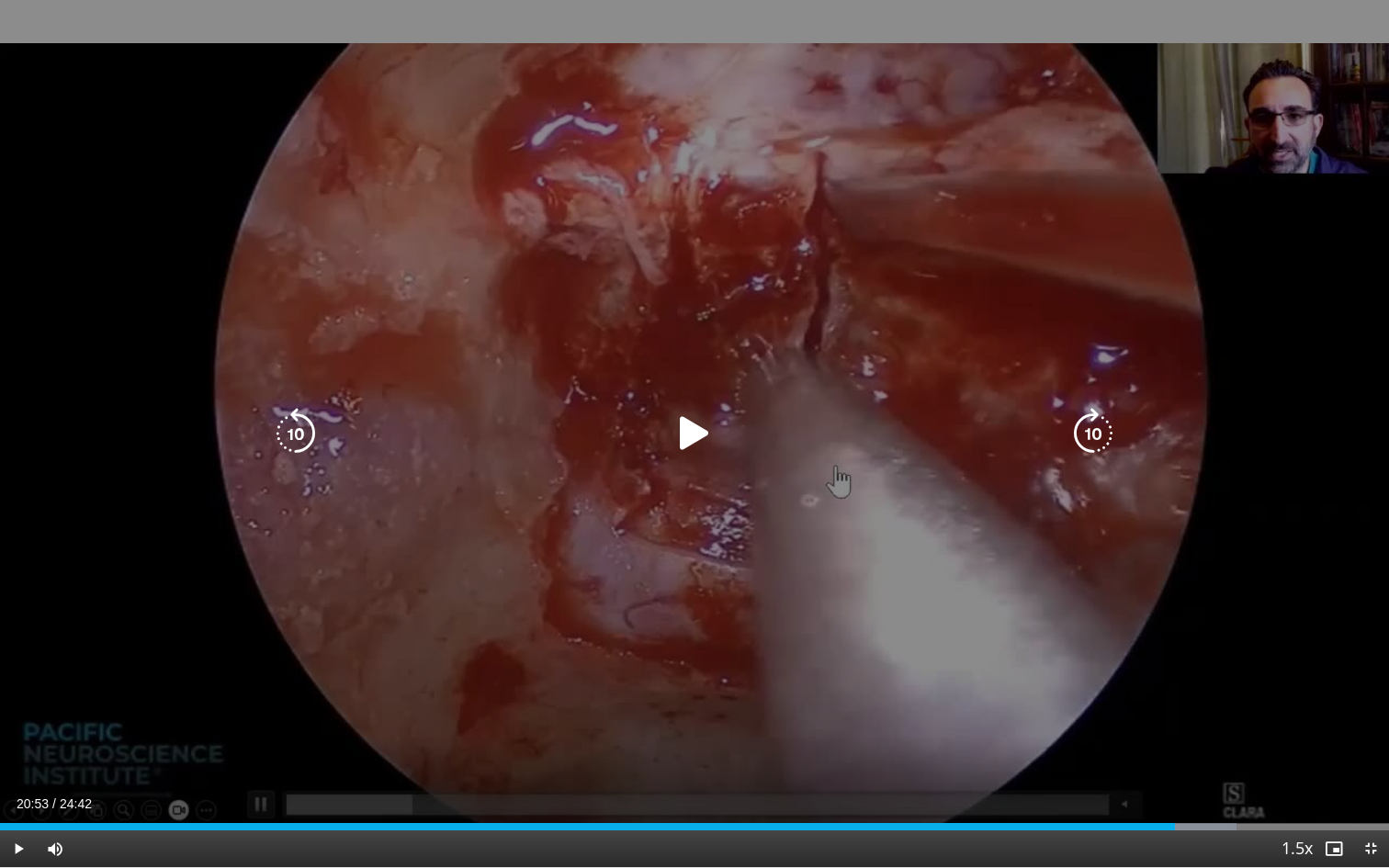click at bounding box center (694, 434) 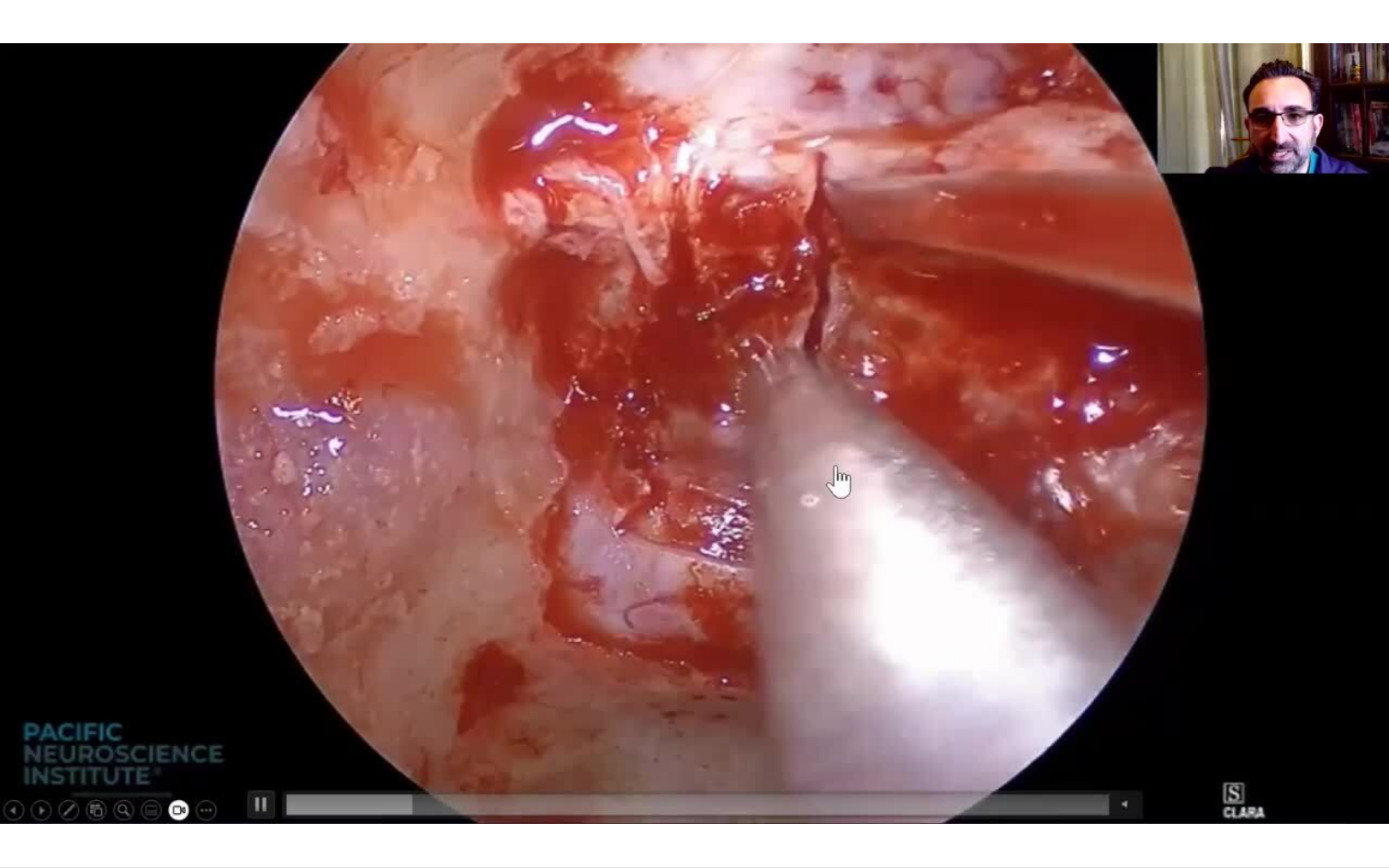 type 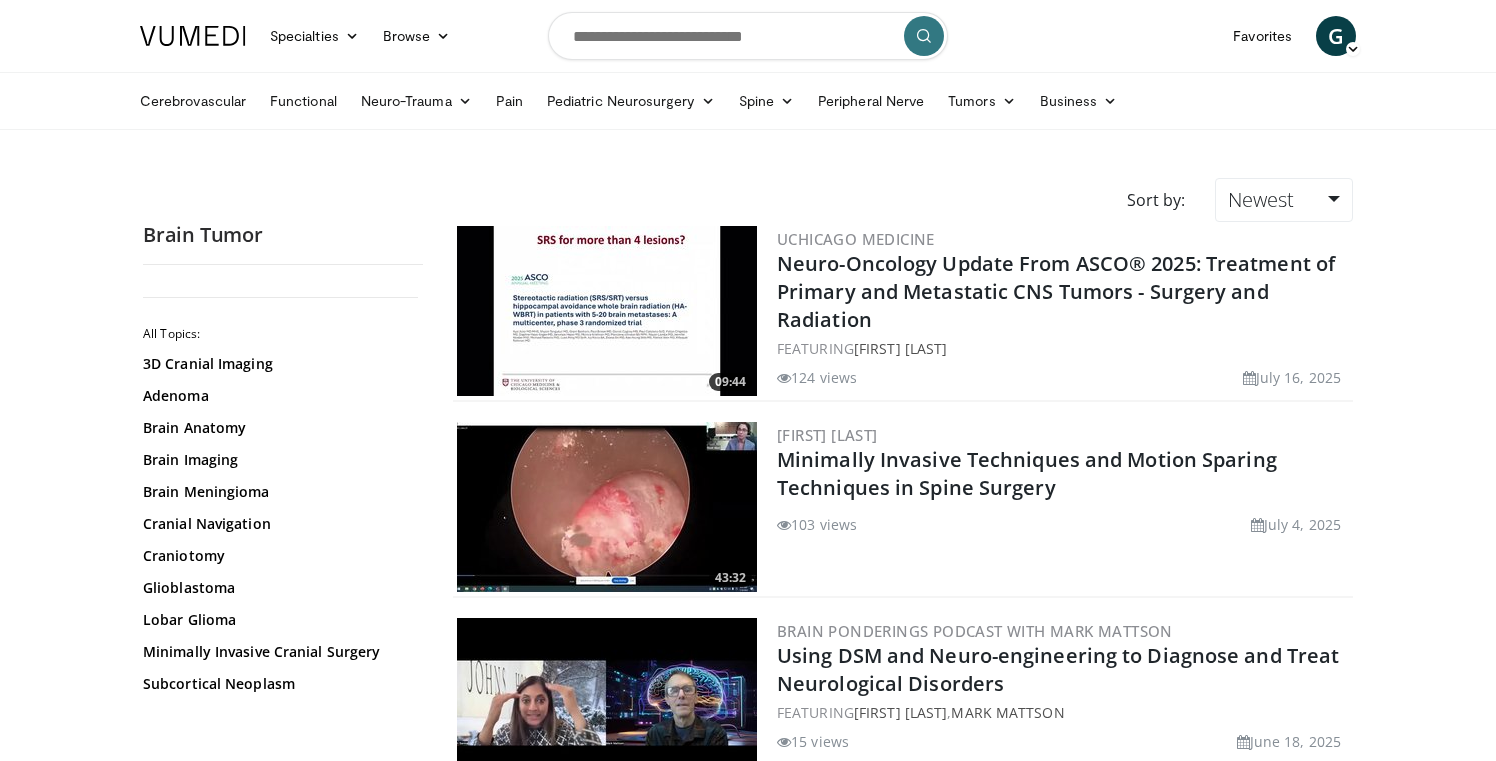 scroll, scrollTop: 0, scrollLeft: 0, axis: both 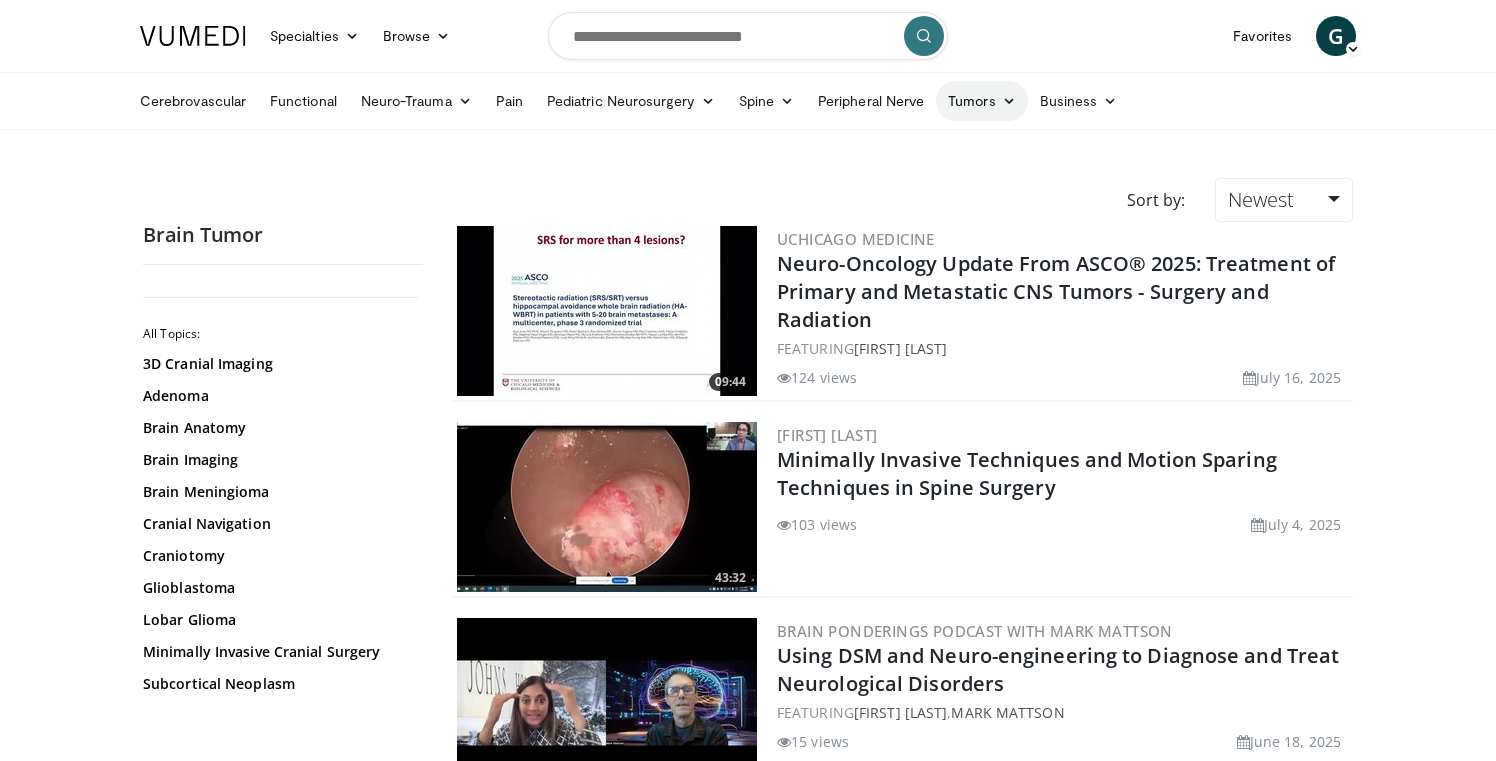 click on "Tumors" at bounding box center [982, 101] 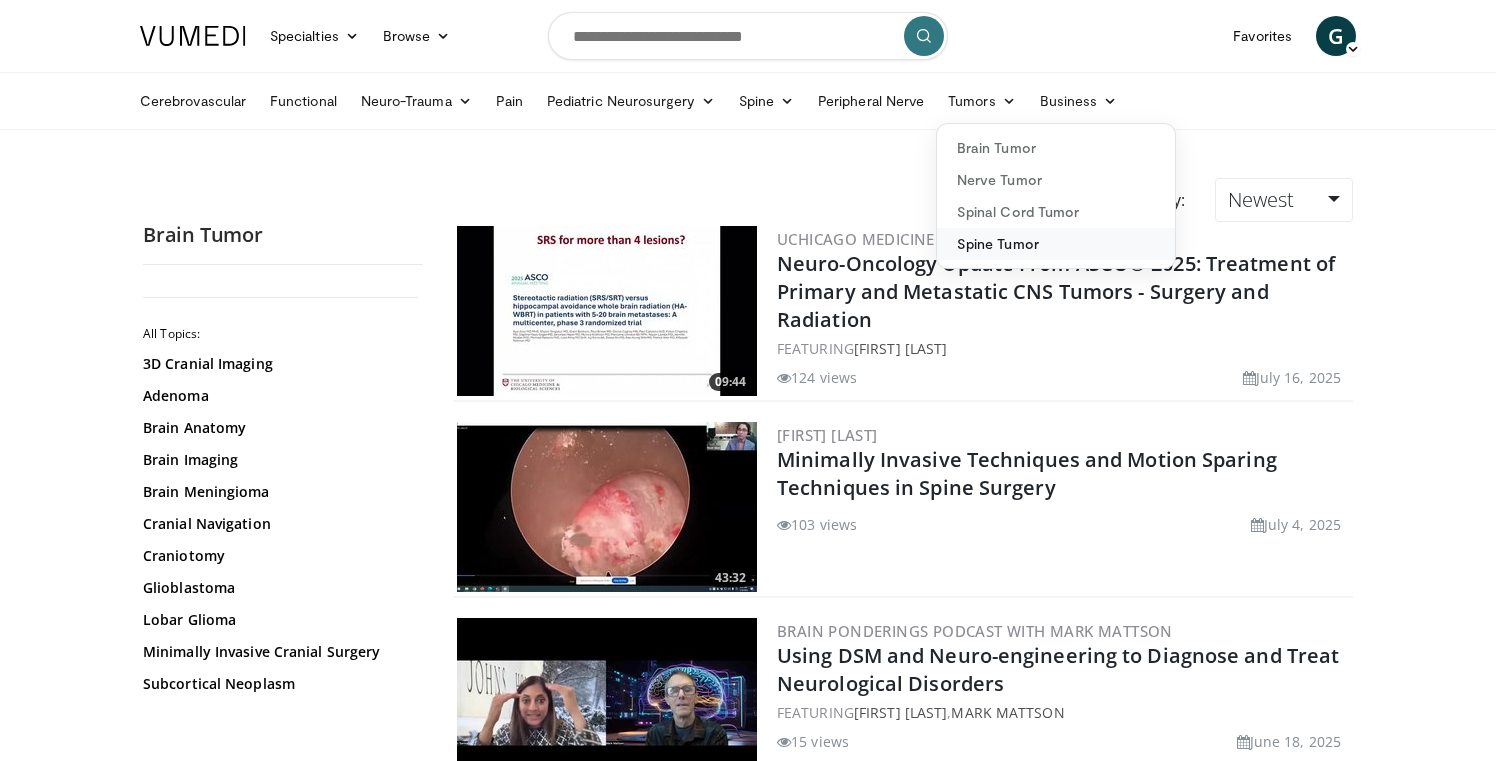 click on "Spine Tumor" at bounding box center (1056, 244) 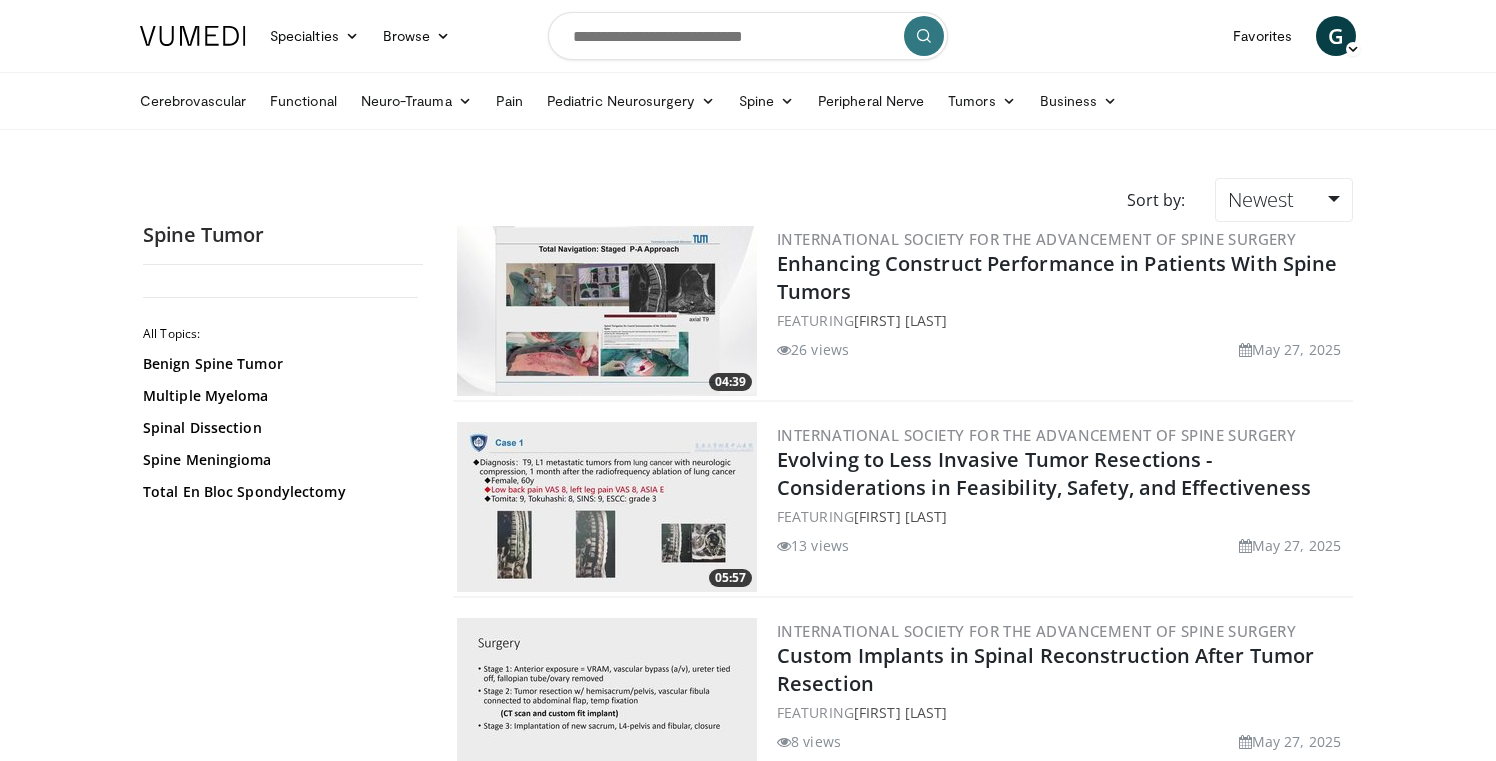 scroll, scrollTop: 0, scrollLeft: 0, axis: both 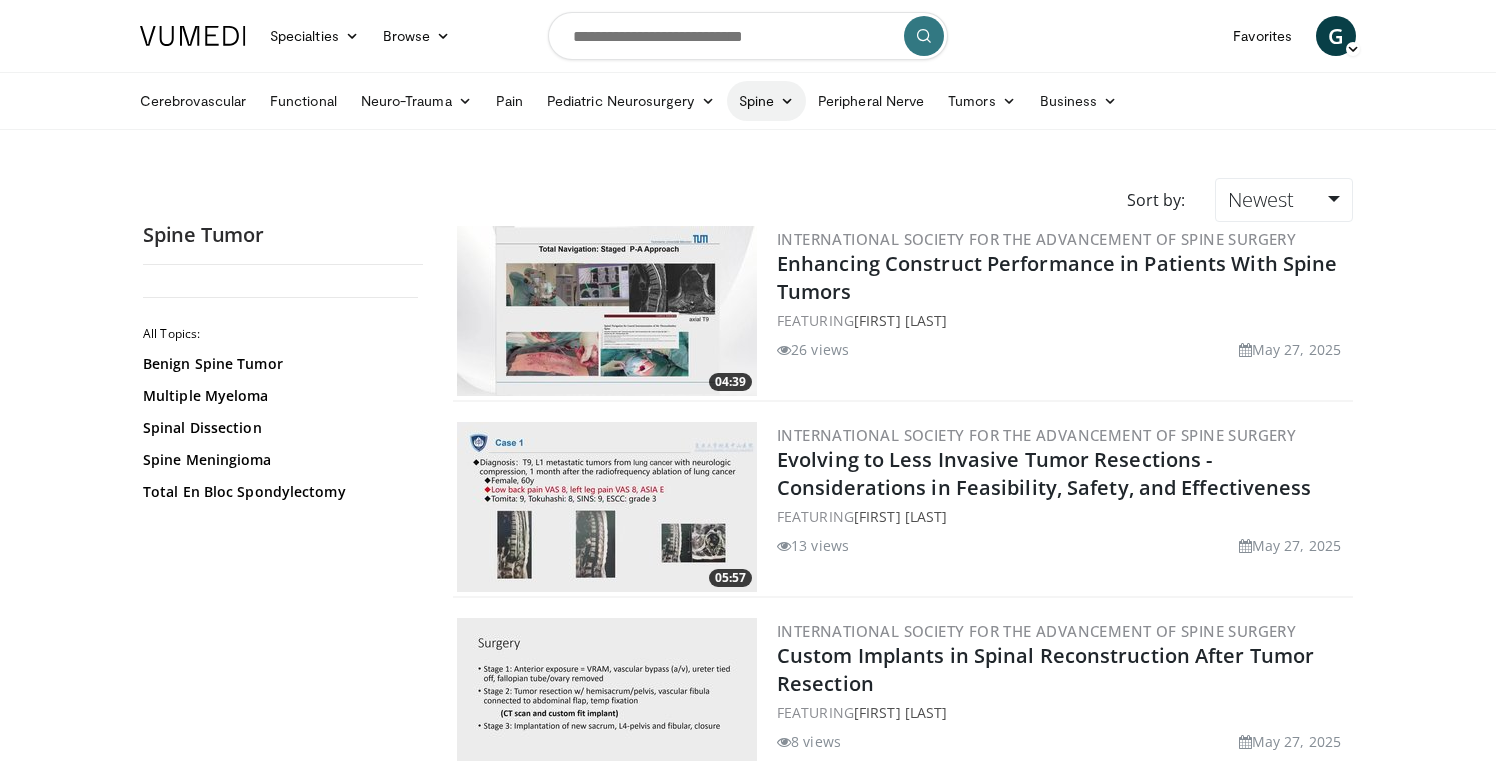 click on "Spine" at bounding box center (766, 101) 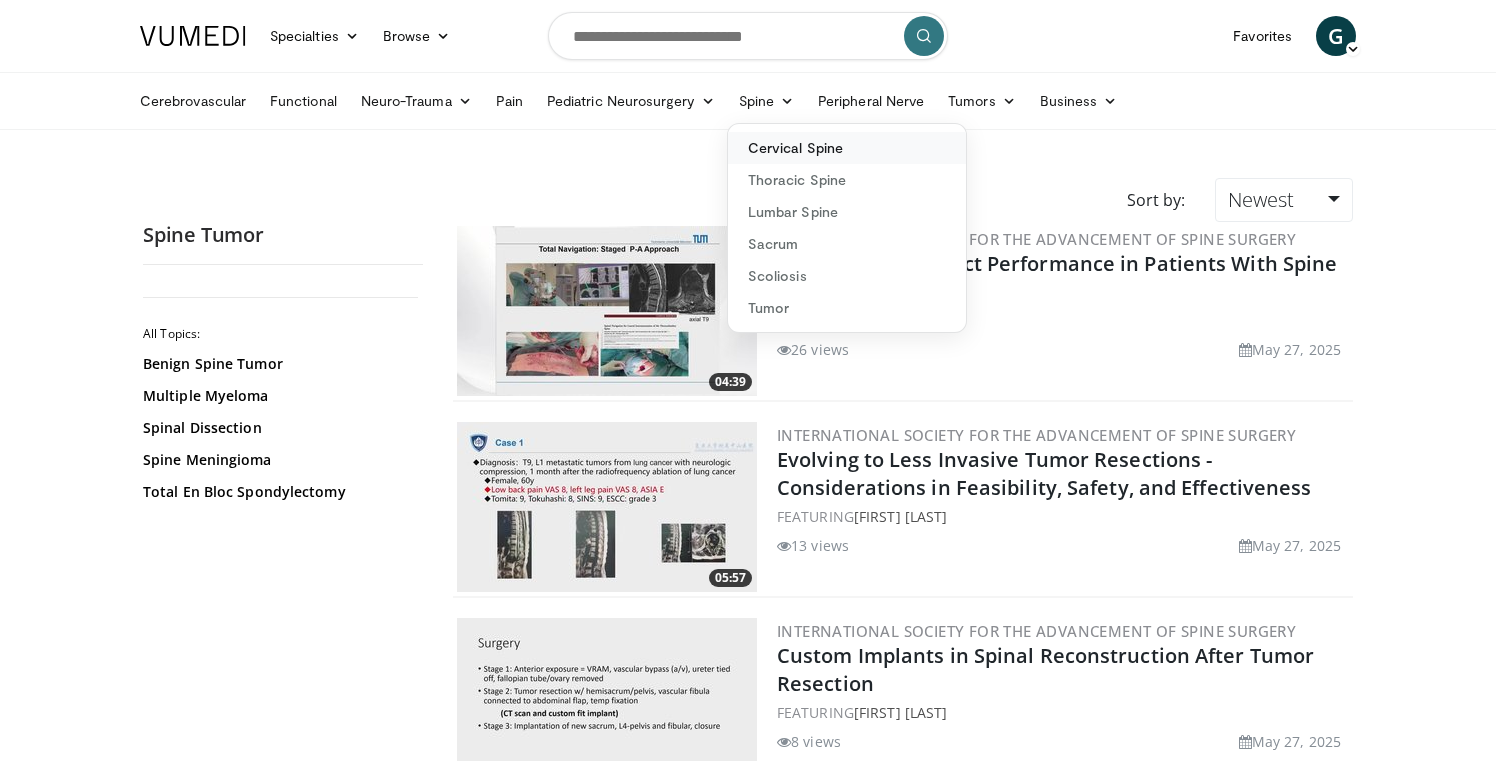 click on "Cervical Spine" at bounding box center [847, 148] 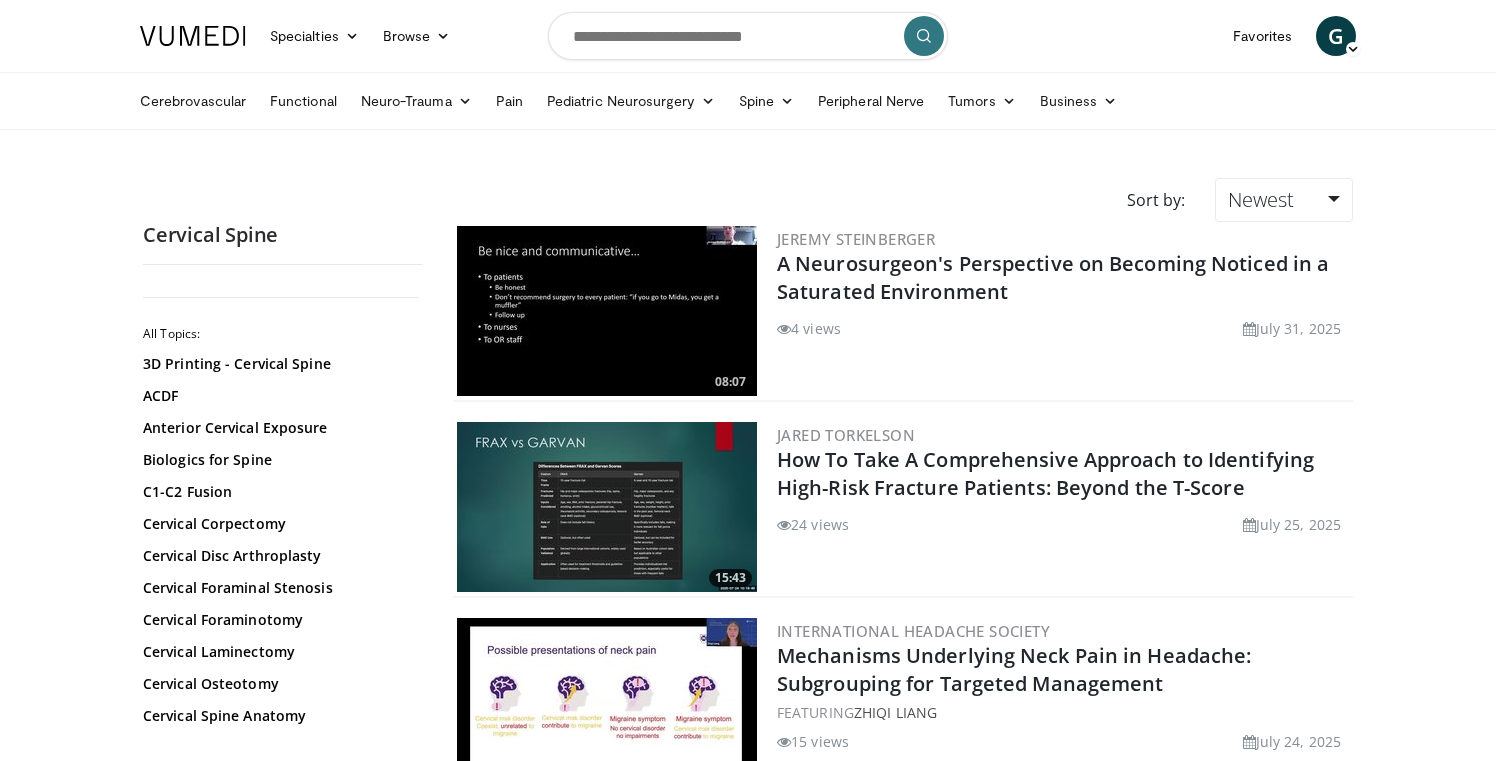 scroll, scrollTop: 0, scrollLeft: 0, axis: both 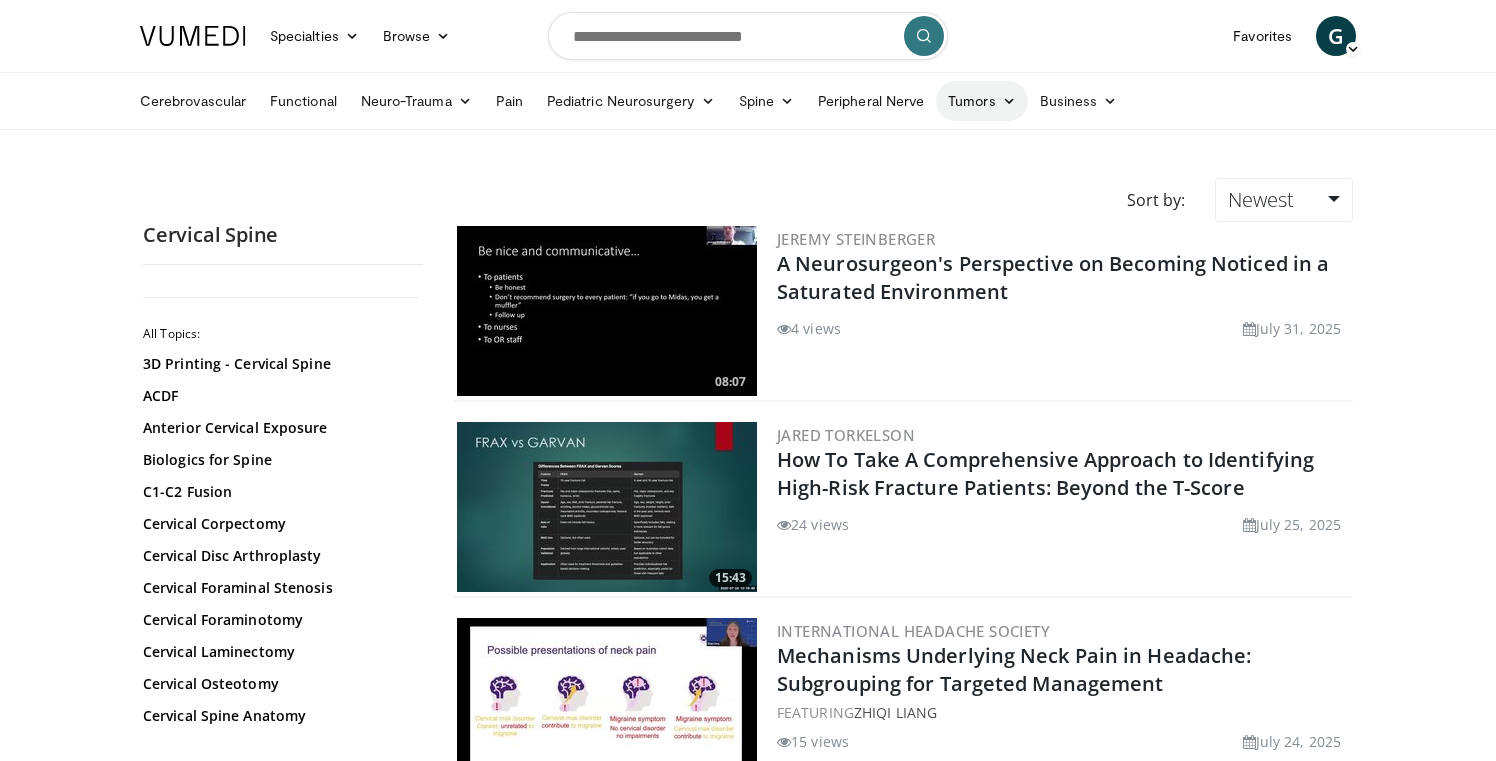 click on "Tumors" at bounding box center (982, 101) 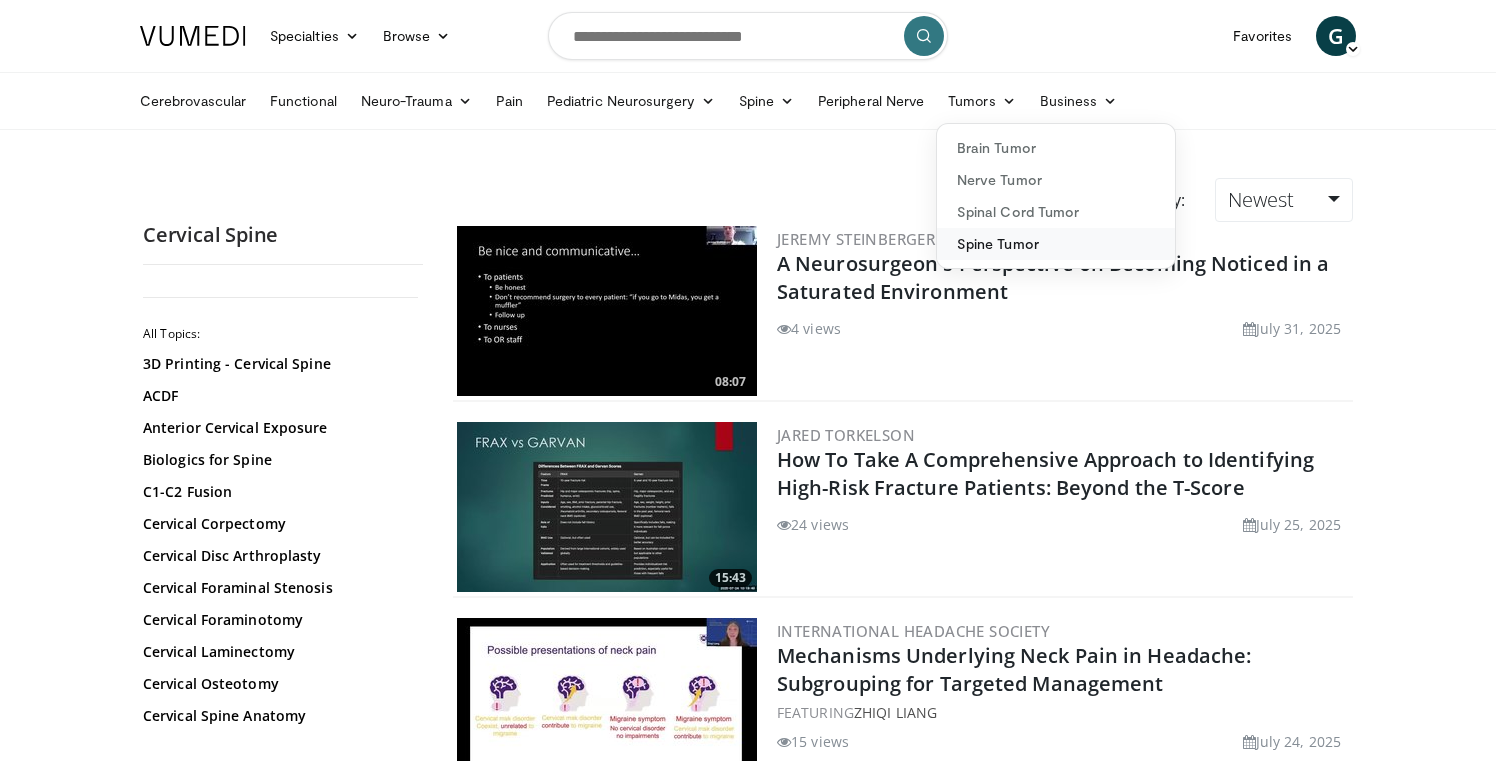 click on "Spine Tumor" at bounding box center (1056, 244) 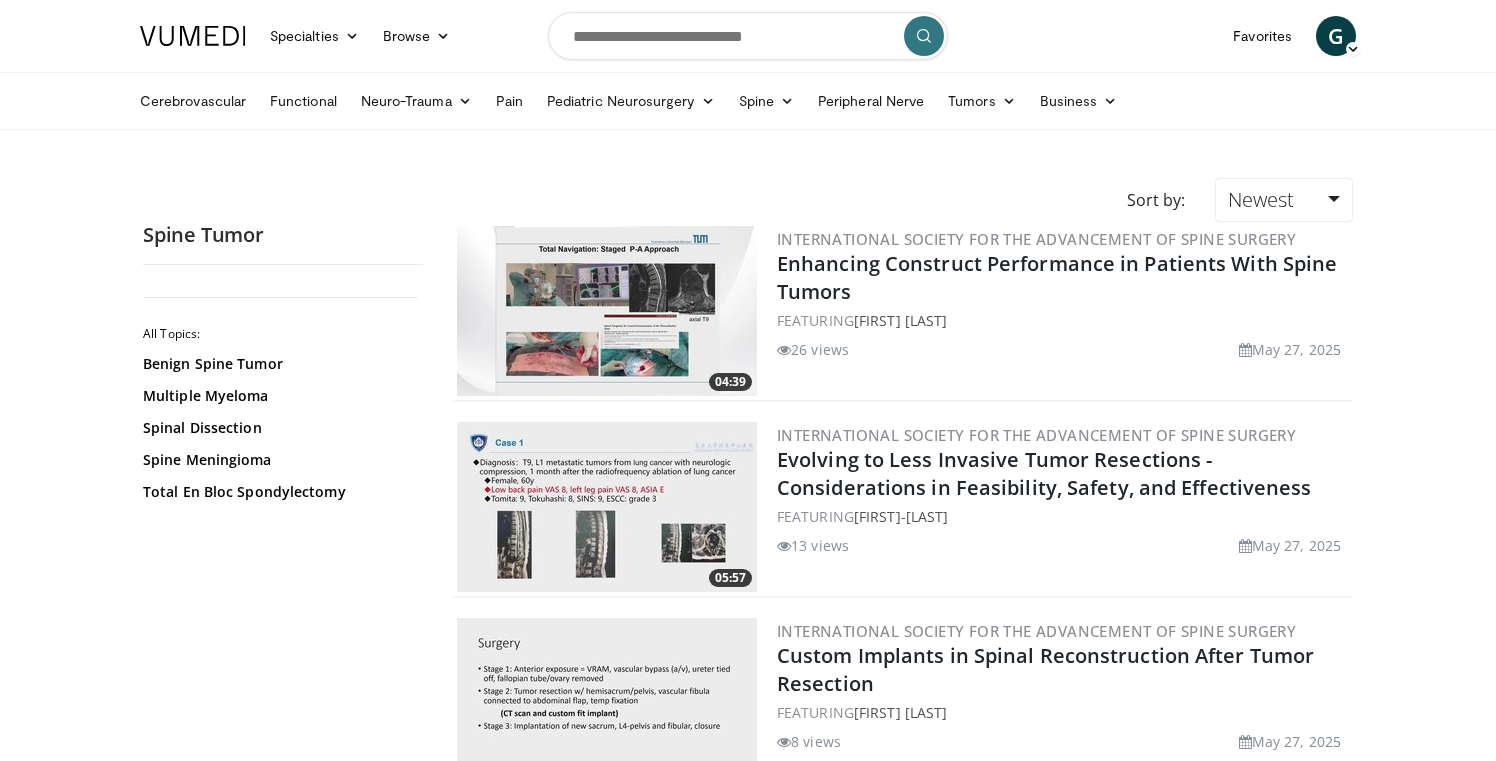 scroll, scrollTop: 0, scrollLeft: 0, axis: both 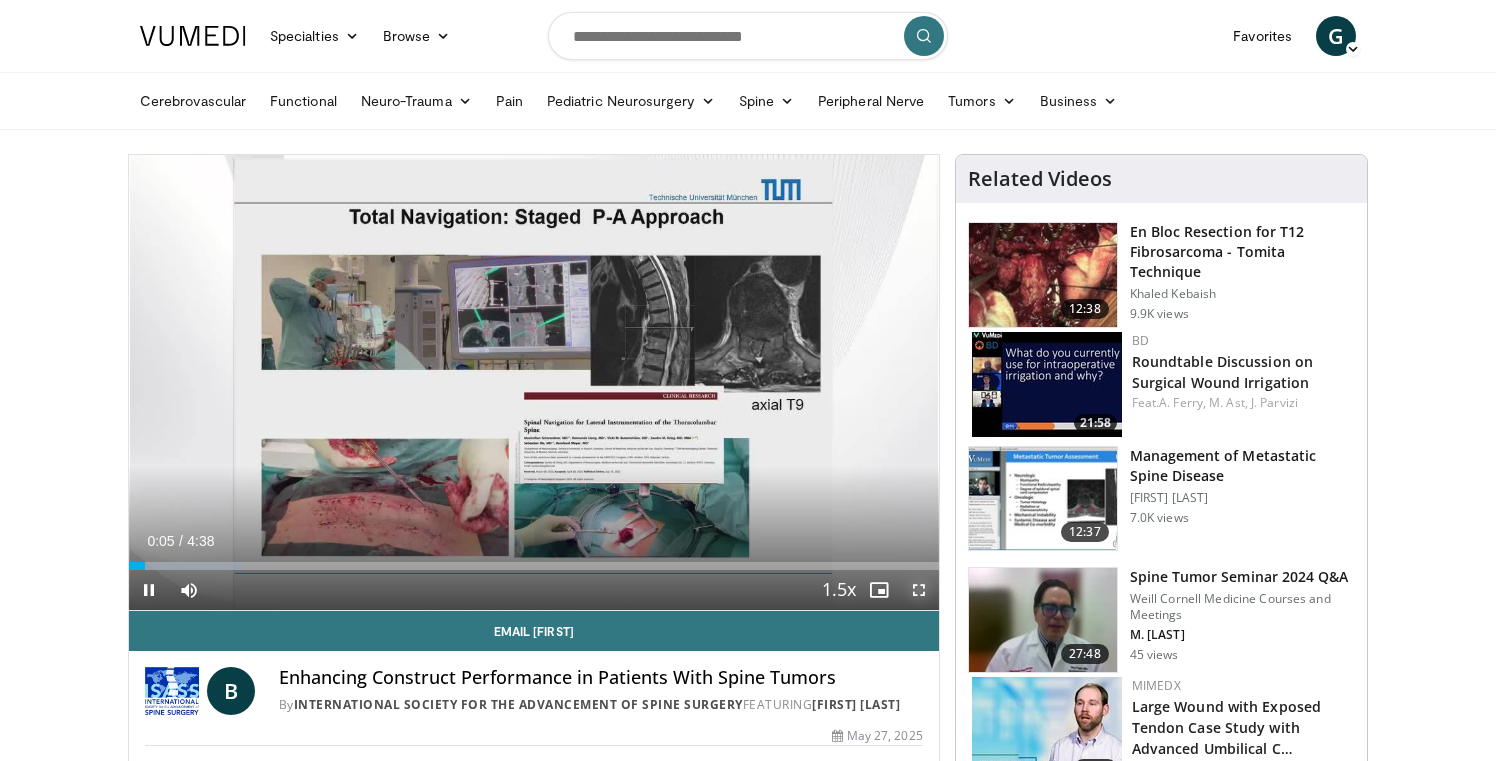 click at bounding box center [919, 590] 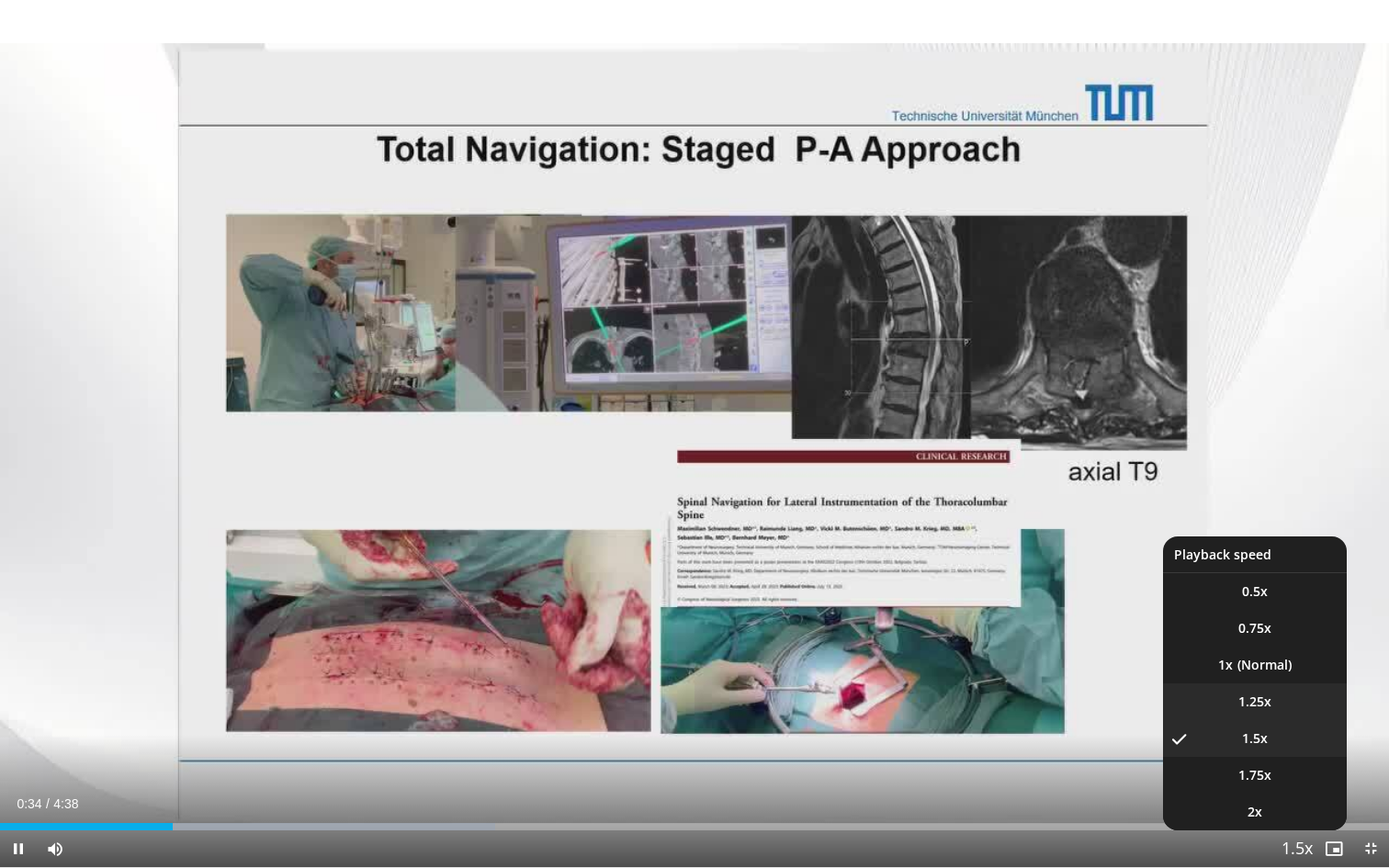 click on "1.25x" at bounding box center (1255, 702) 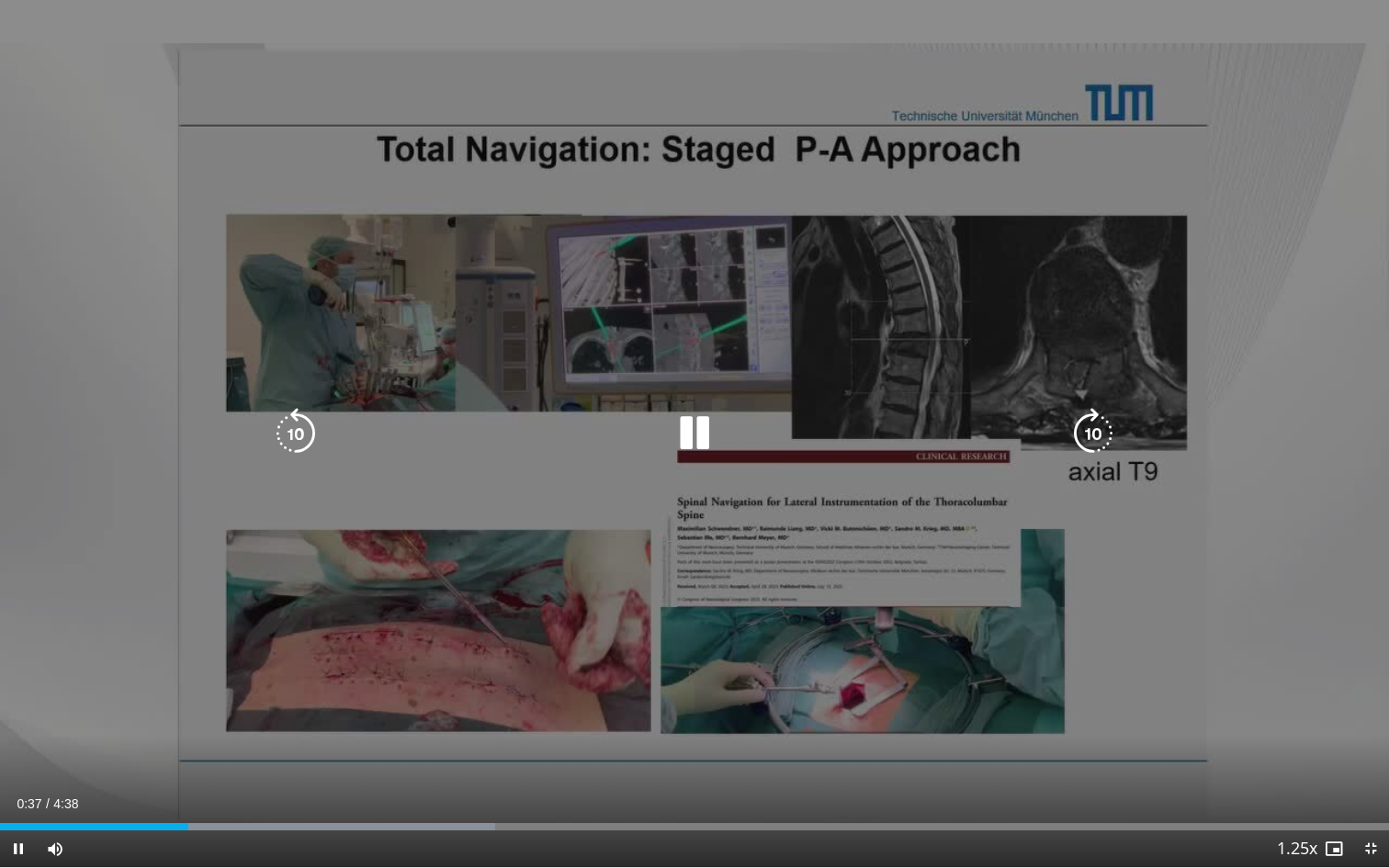 click at bounding box center [694, 434] 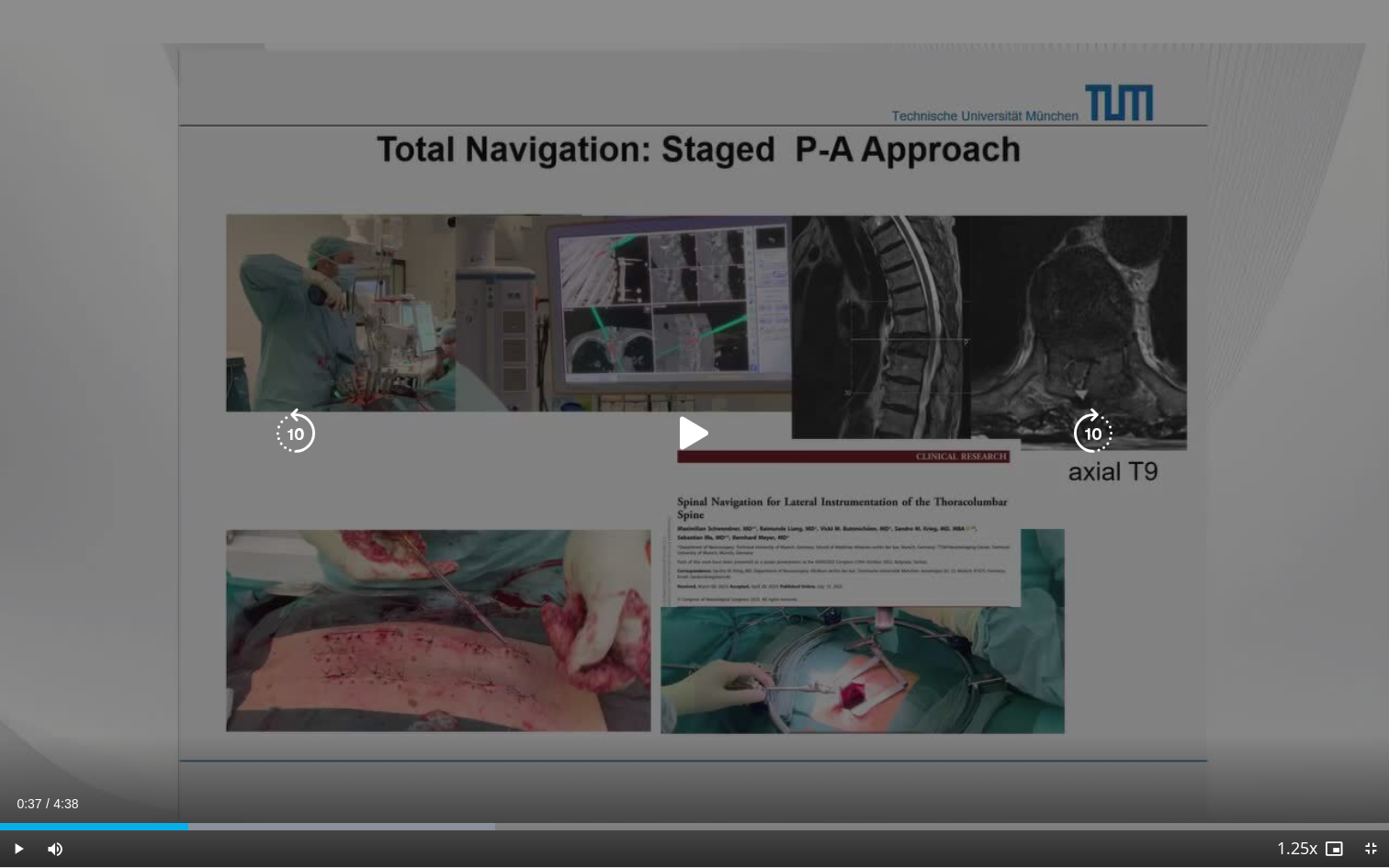 click at bounding box center (694, 434) 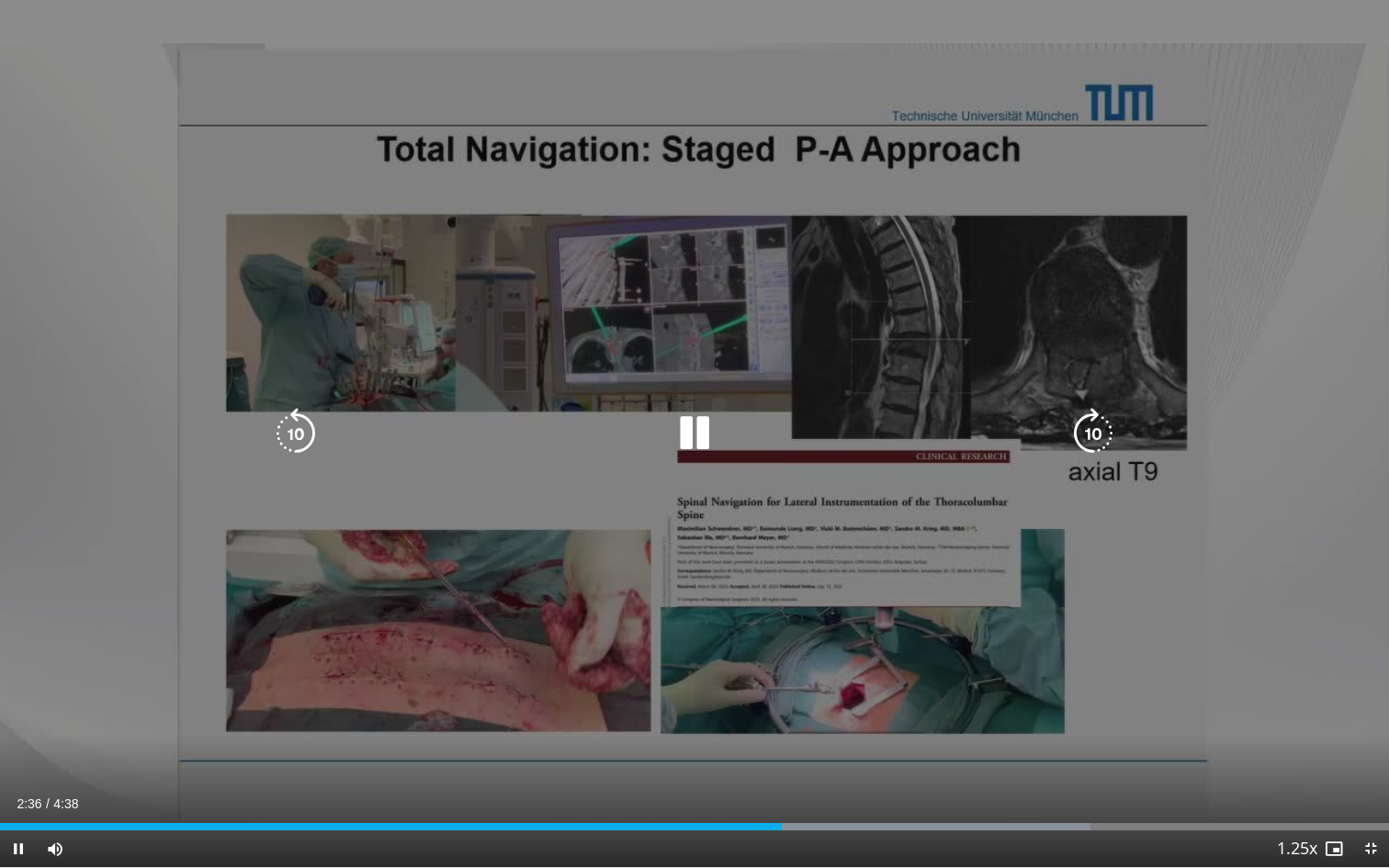 click at bounding box center [296, 434] 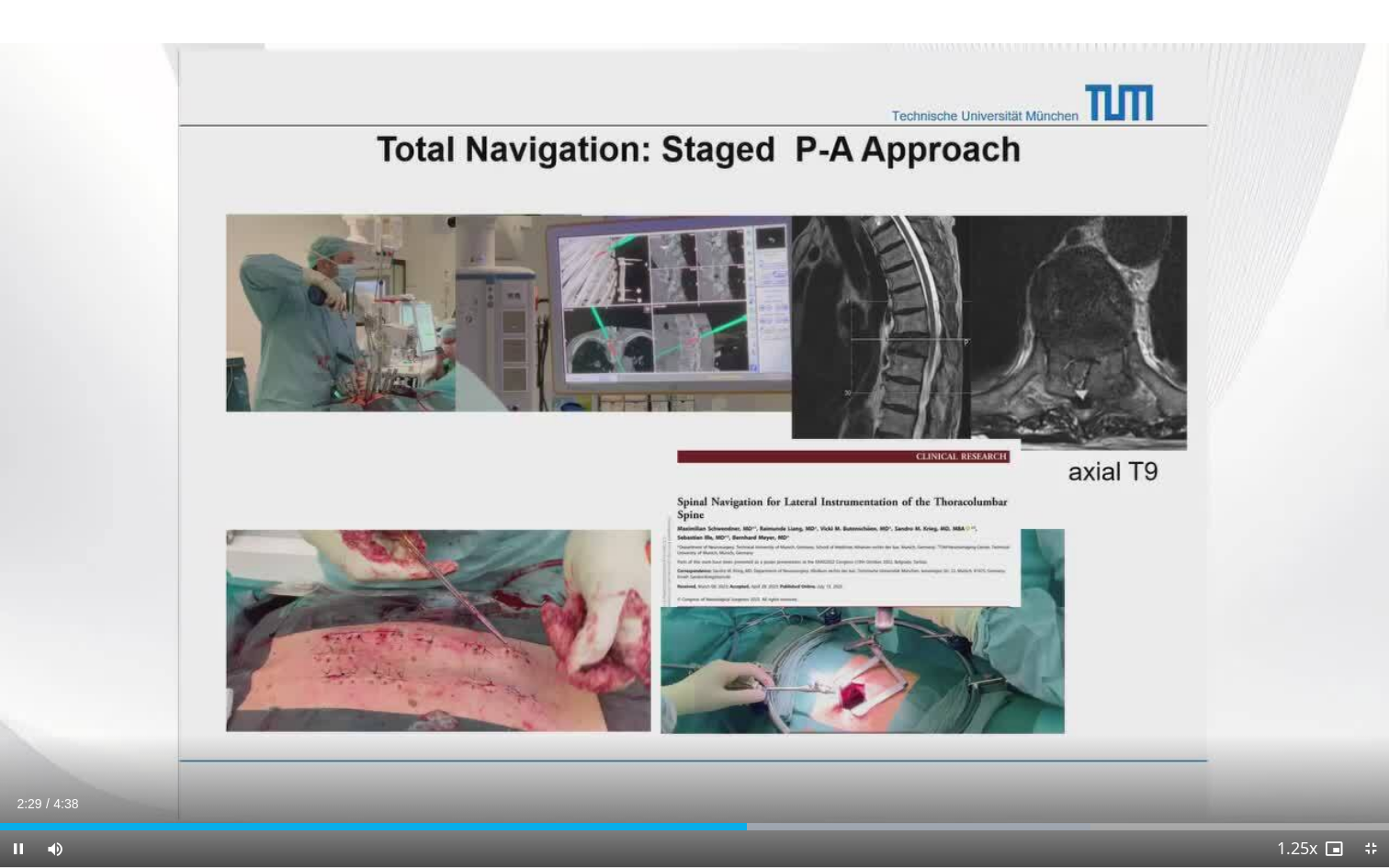 type 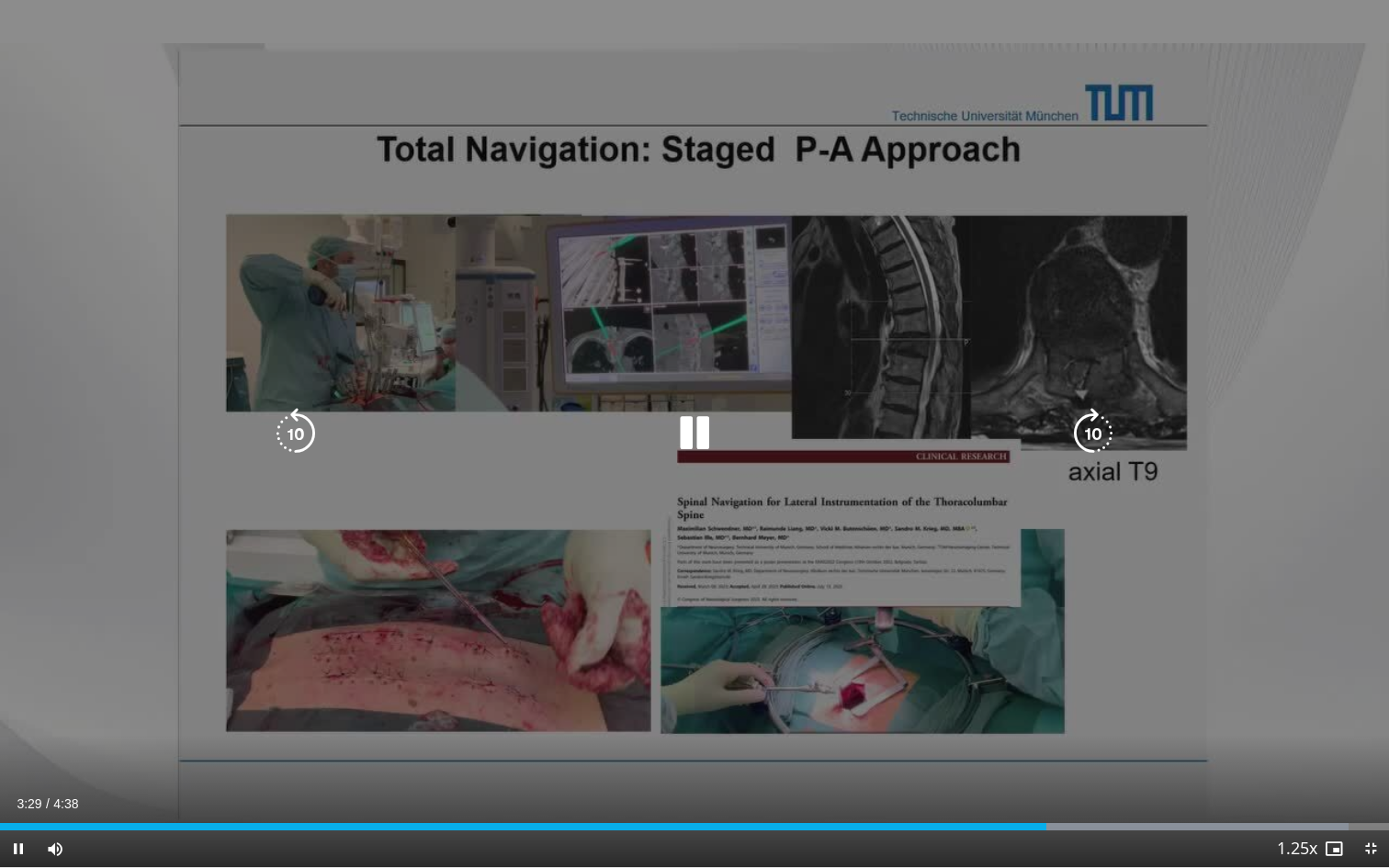 click at bounding box center (694, 434) 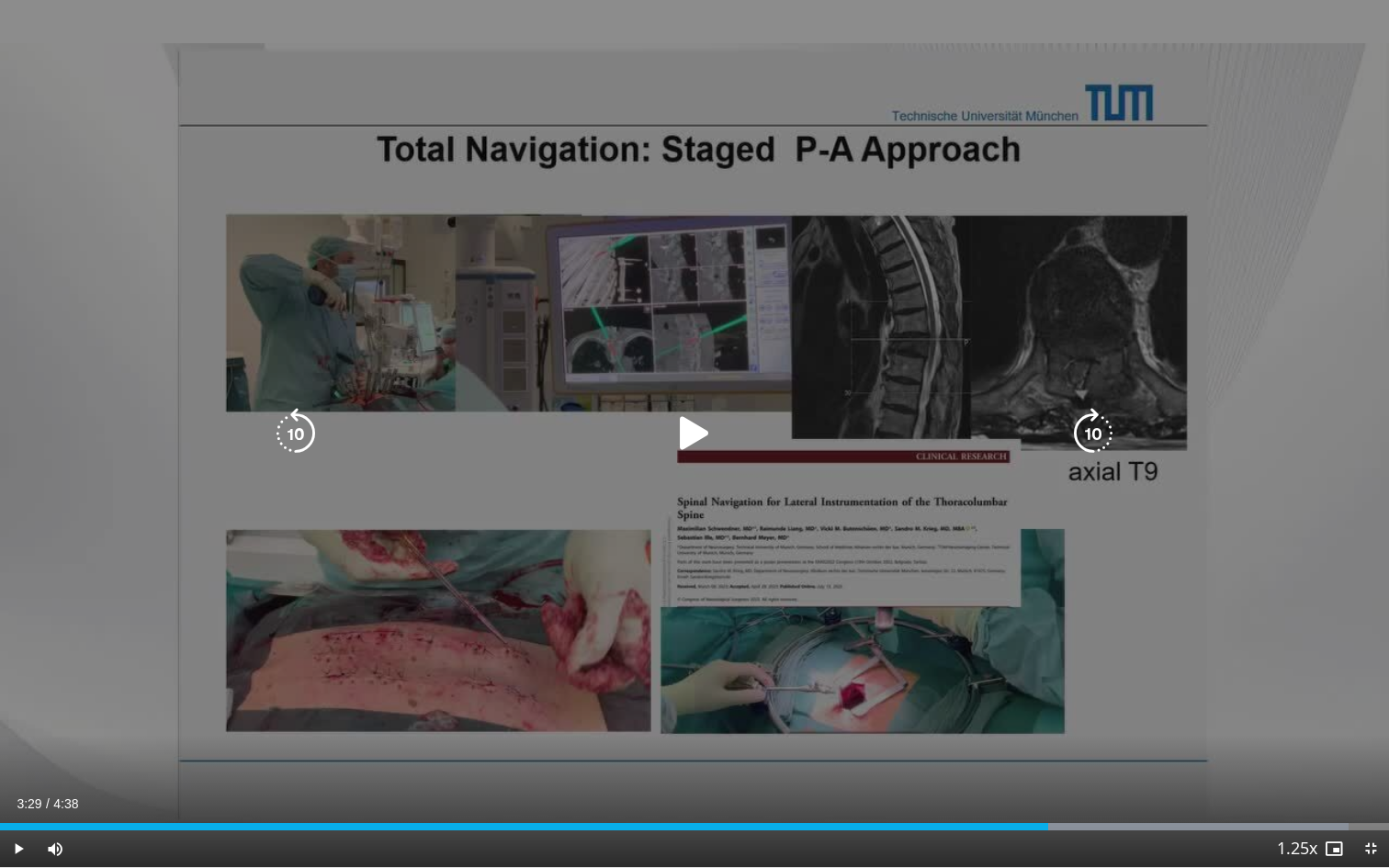click at bounding box center [694, 434] 